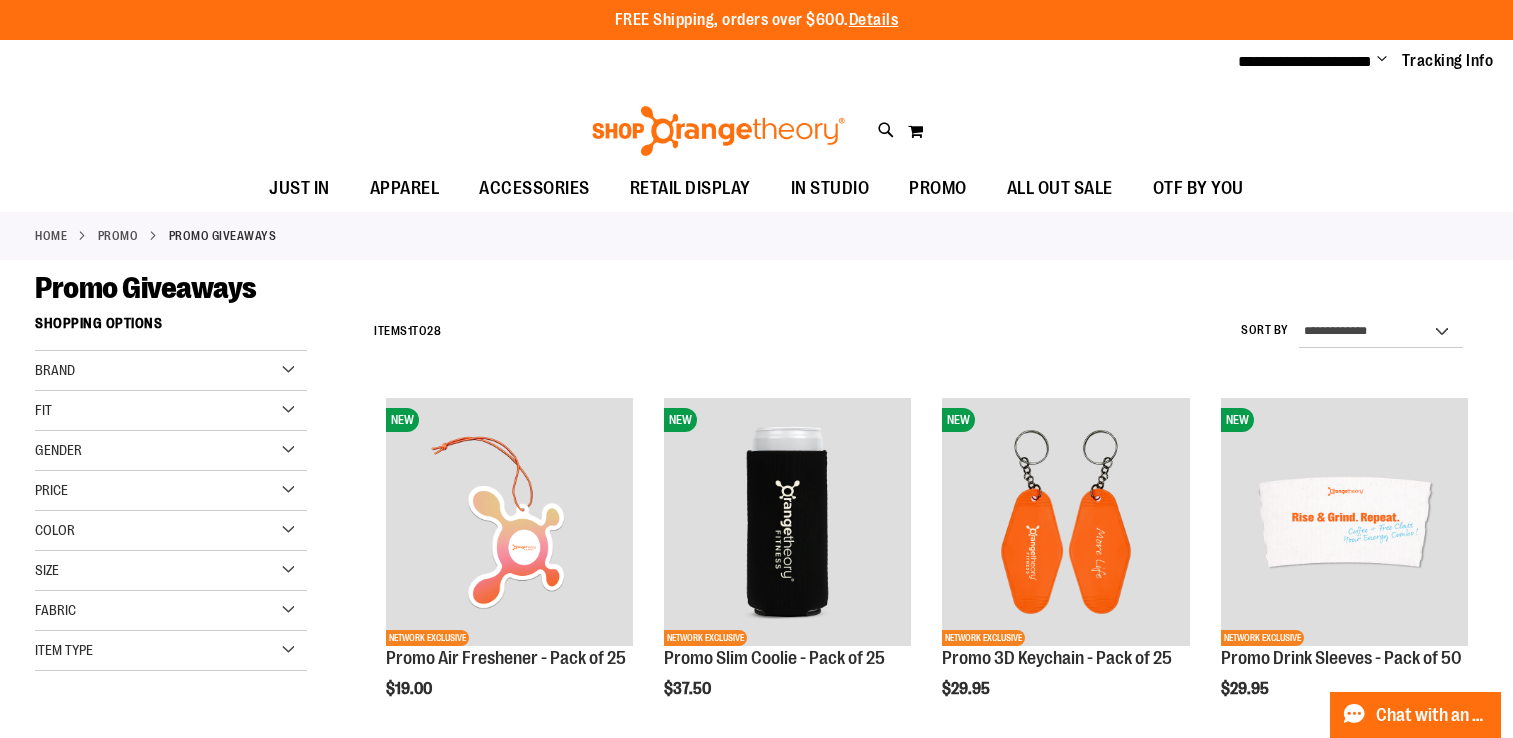 scroll, scrollTop: 0, scrollLeft: 0, axis: both 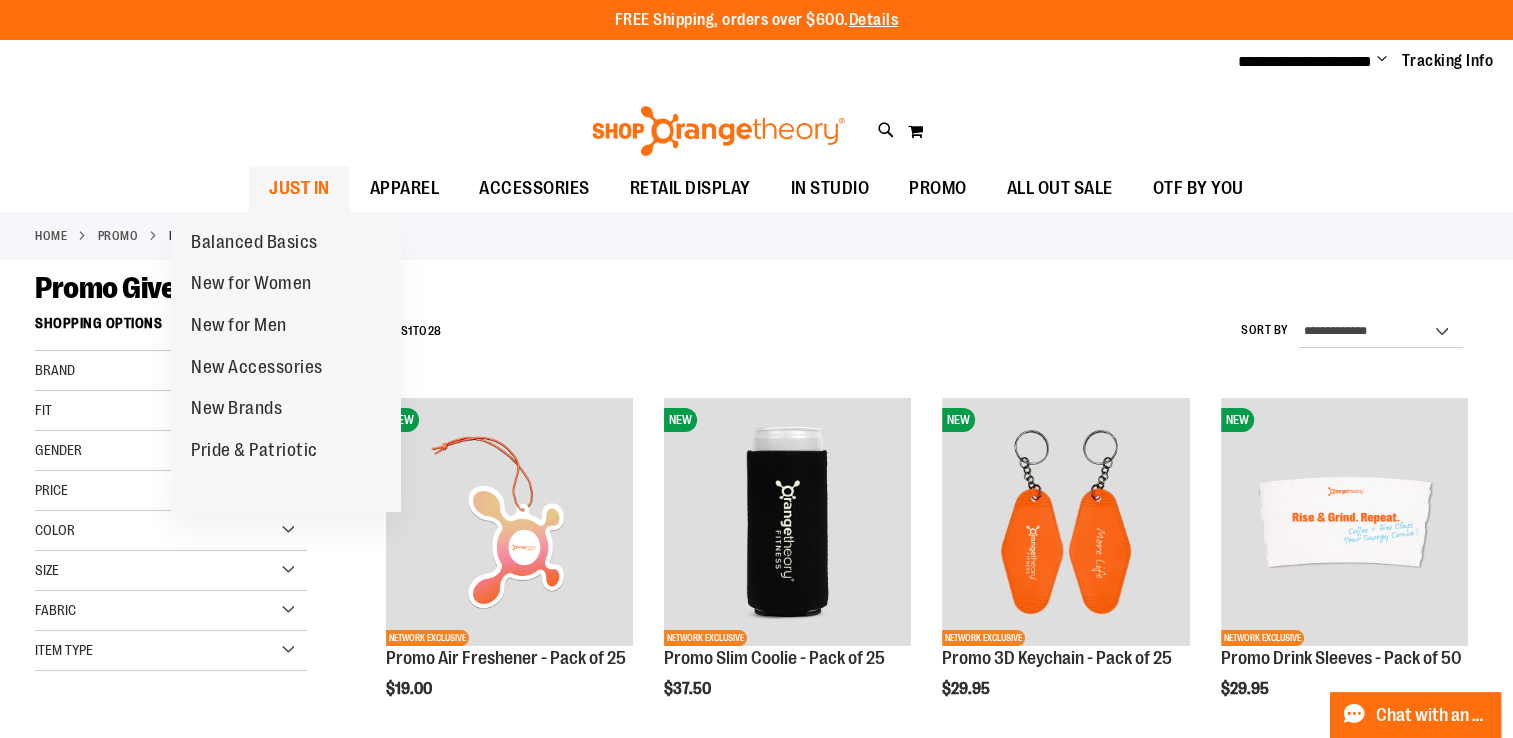 click on "JUST IN" at bounding box center (299, 188) 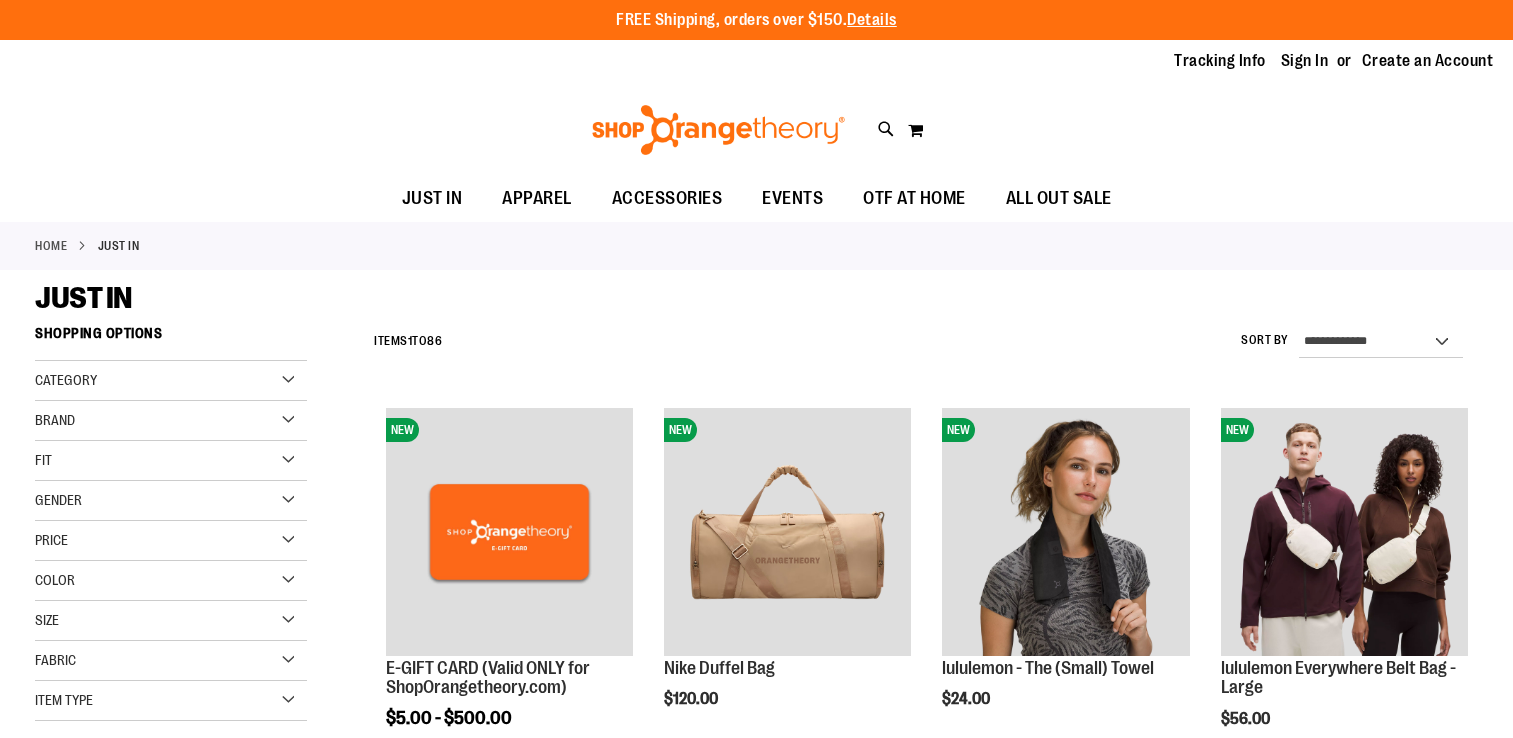 scroll, scrollTop: 0, scrollLeft: 0, axis: both 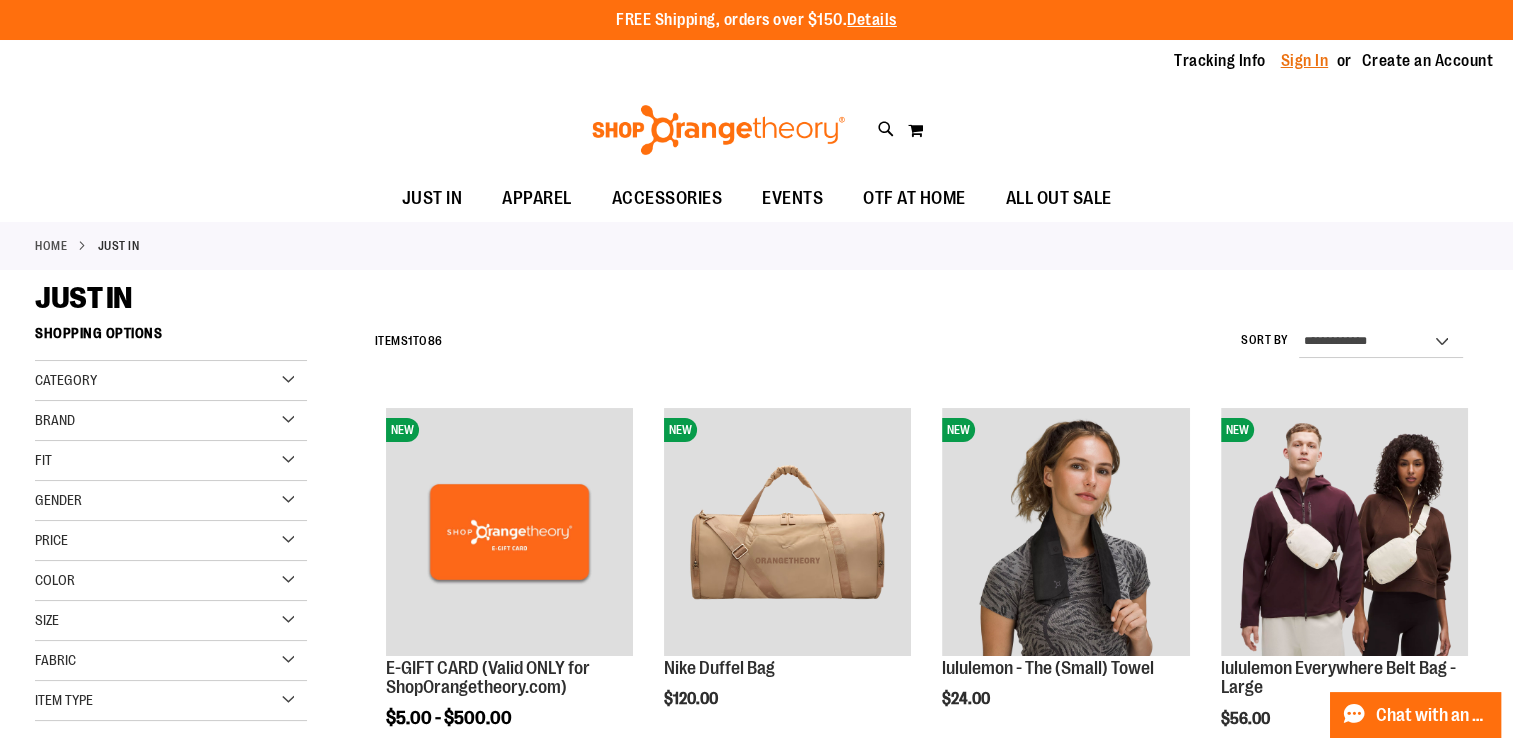 type on "**********" 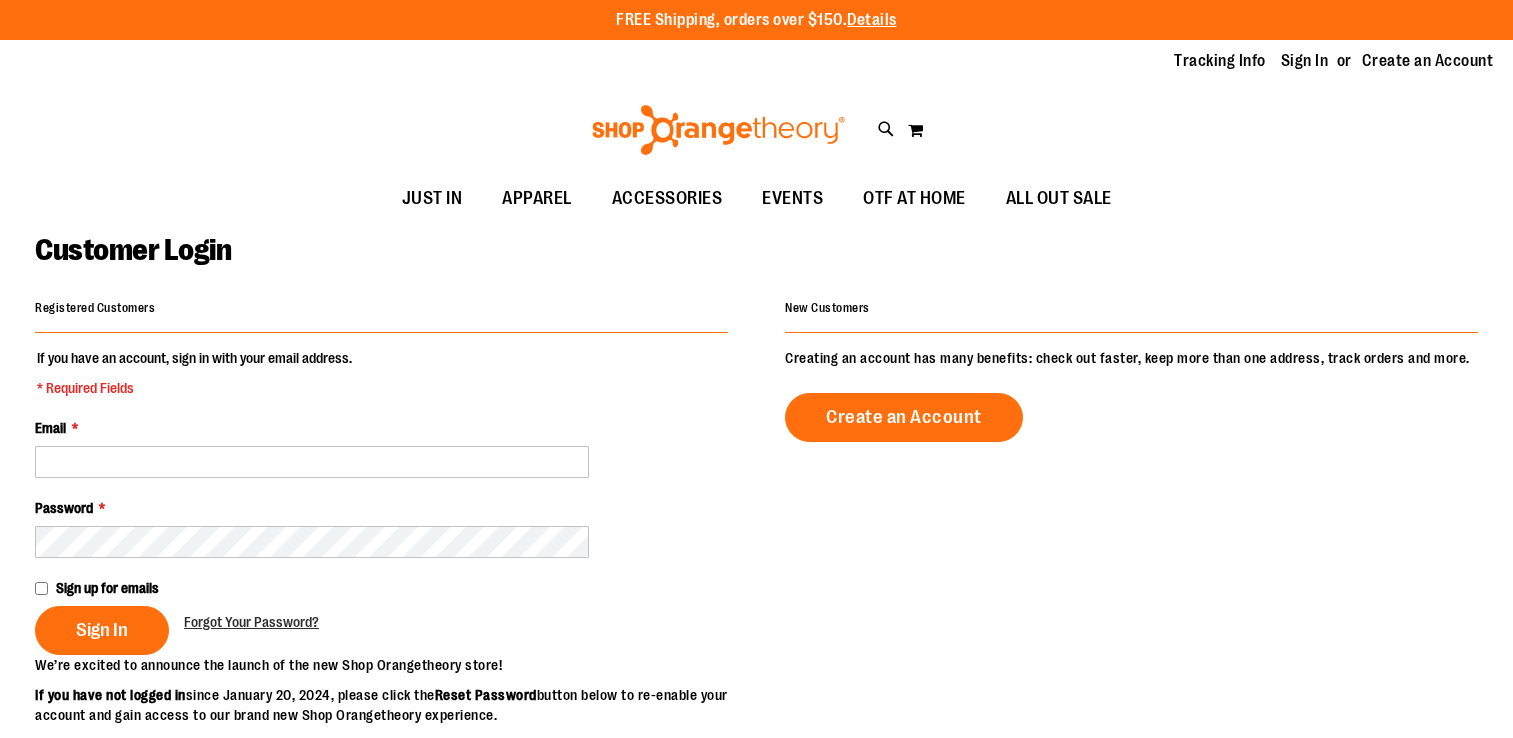 scroll, scrollTop: 0, scrollLeft: 0, axis: both 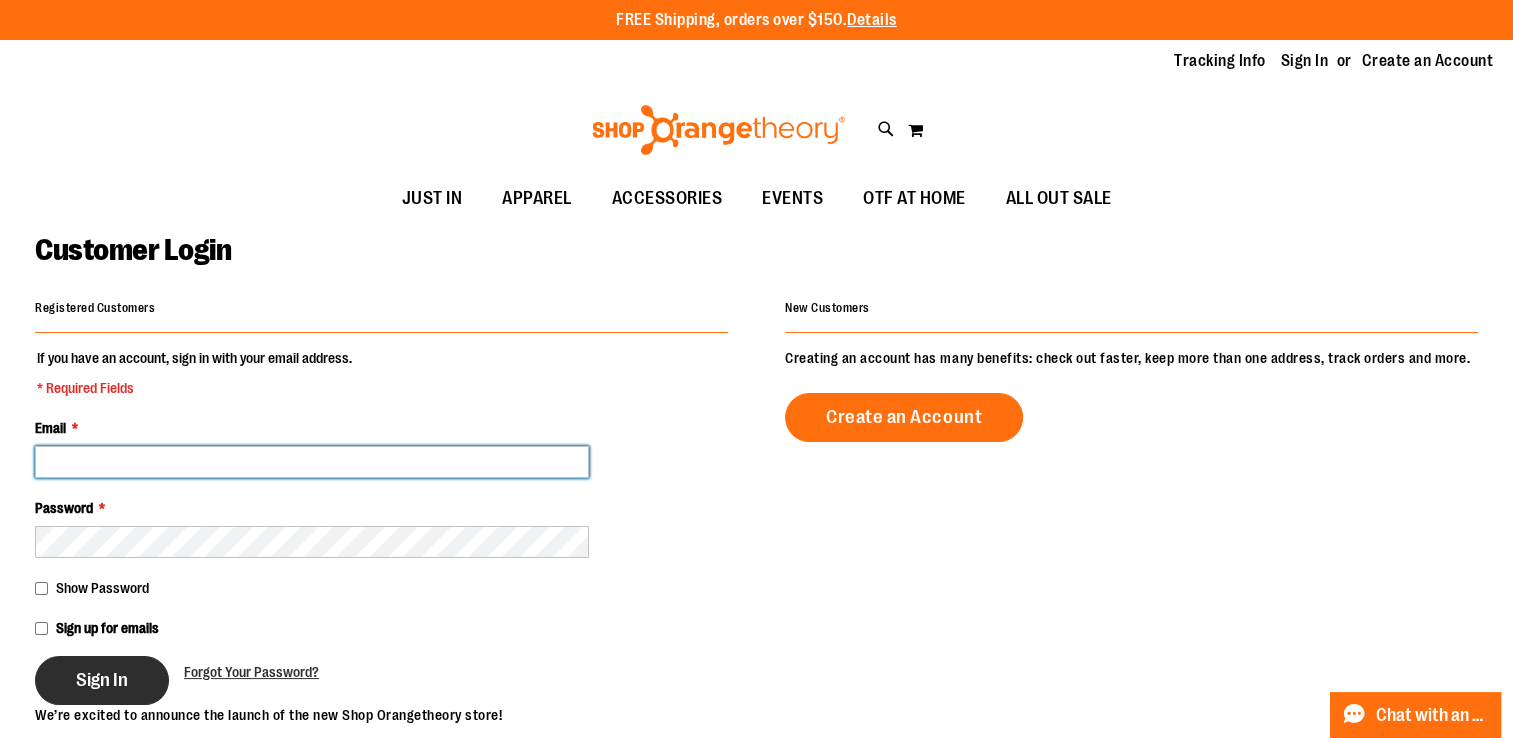 type on "**********" 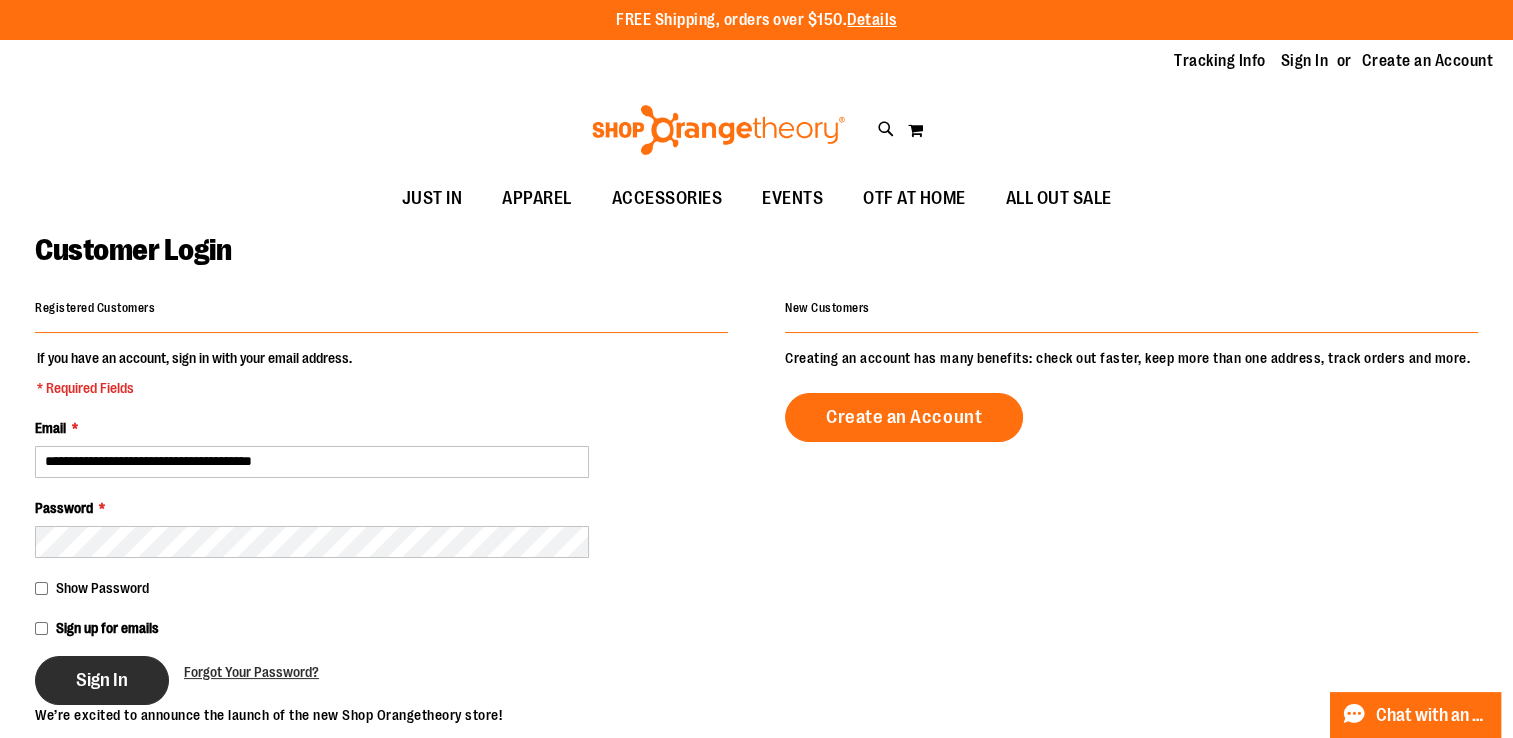 type on "**********" 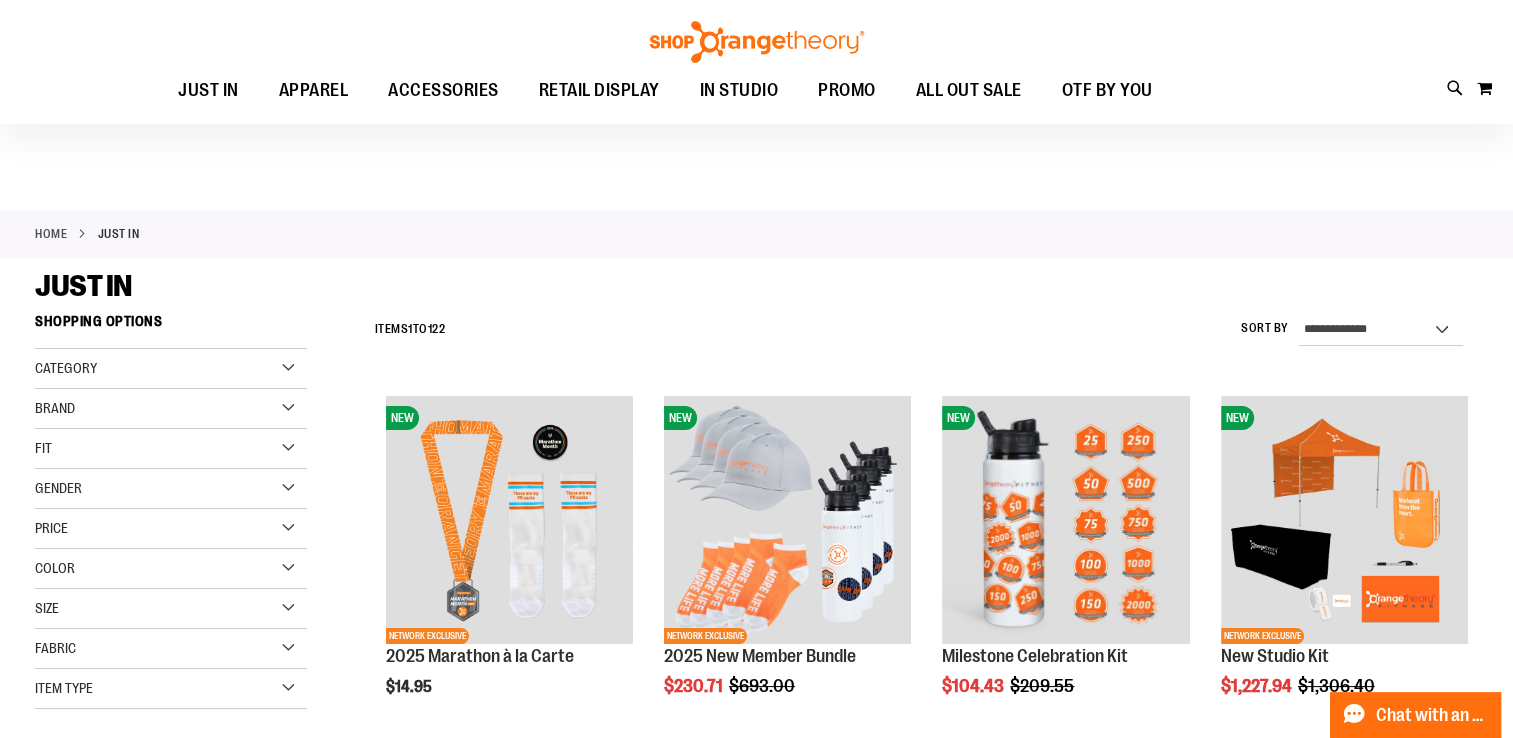 scroll, scrollTop: 27, scrollLeft: 0, axis: vertical 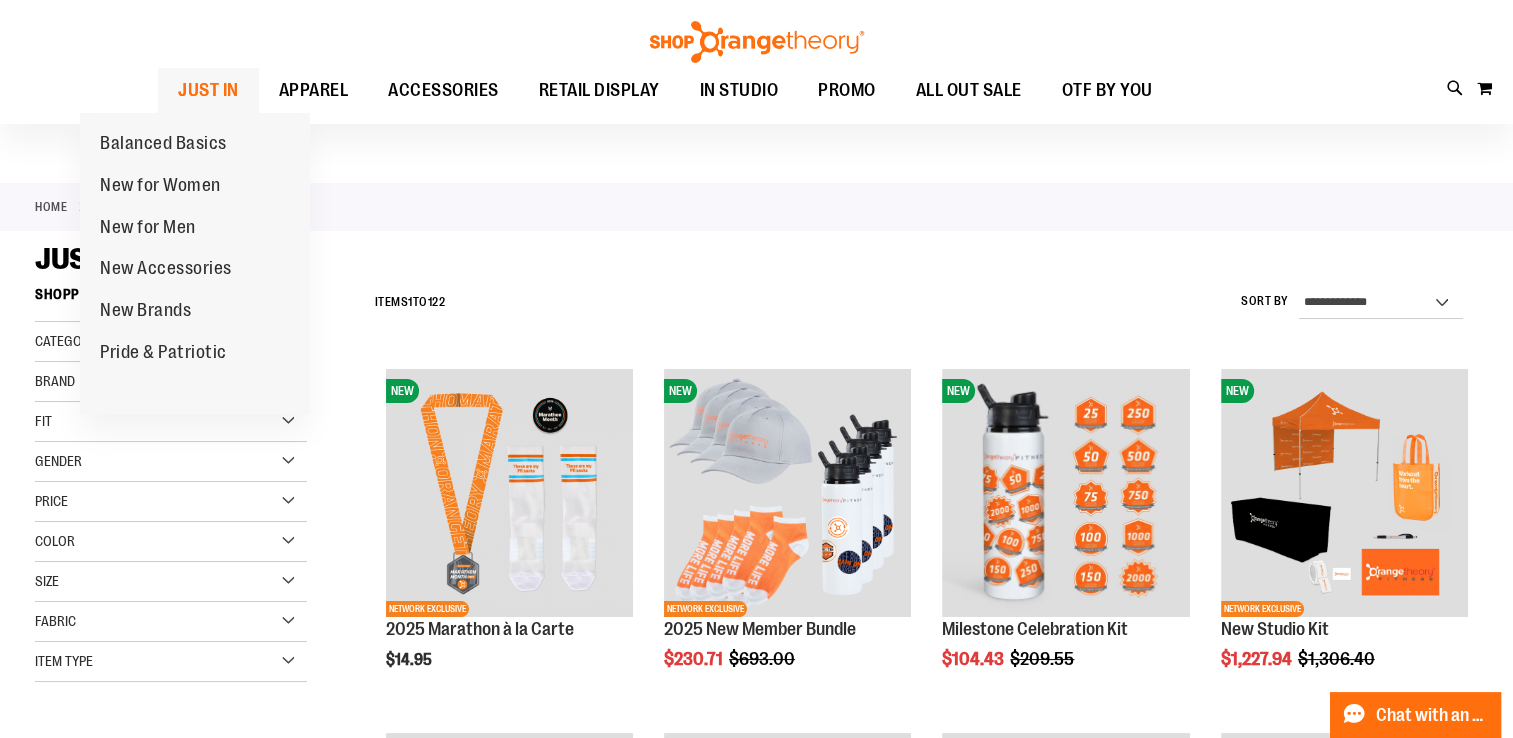 type on "**********" 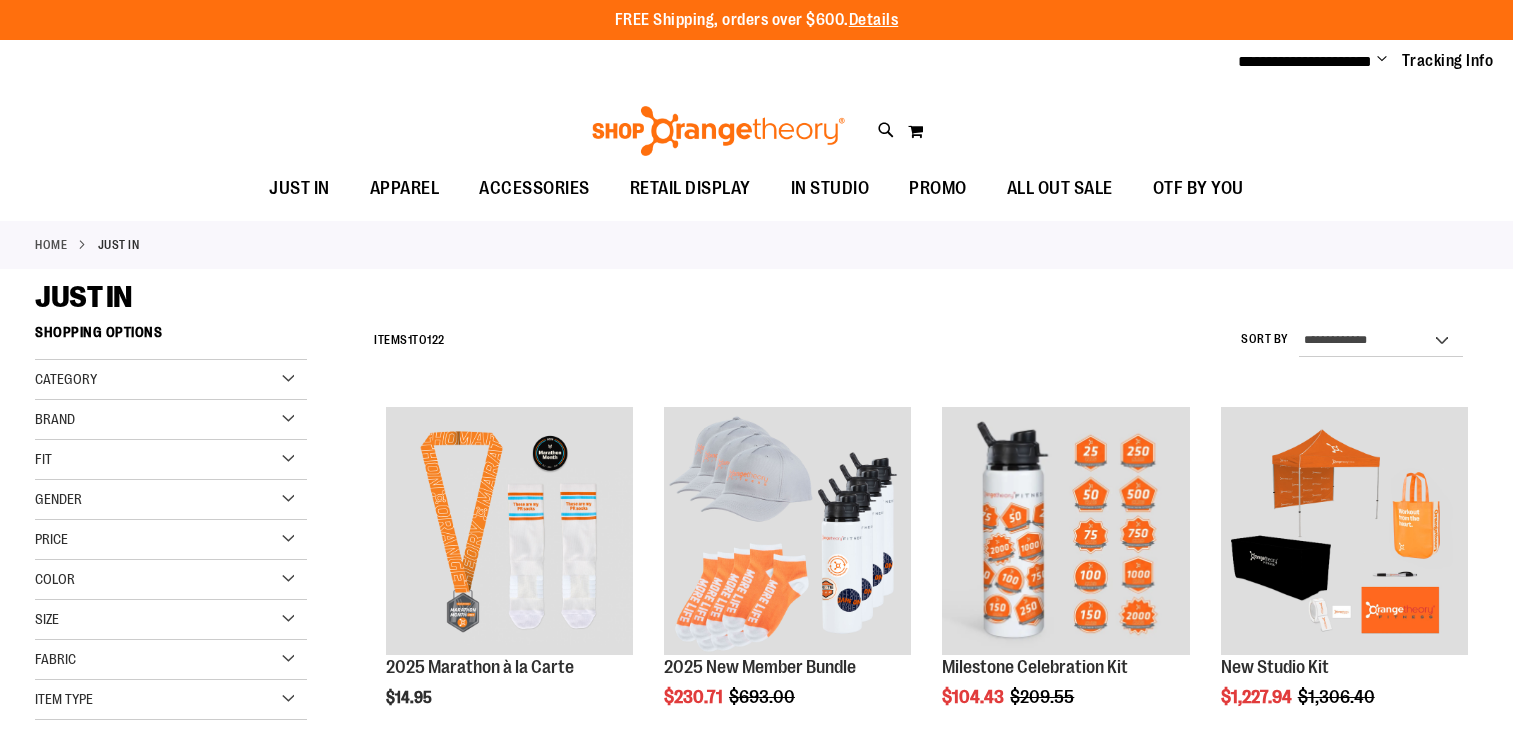 scroll, scrollTop: 0, scrollLeft: 0, axis: both 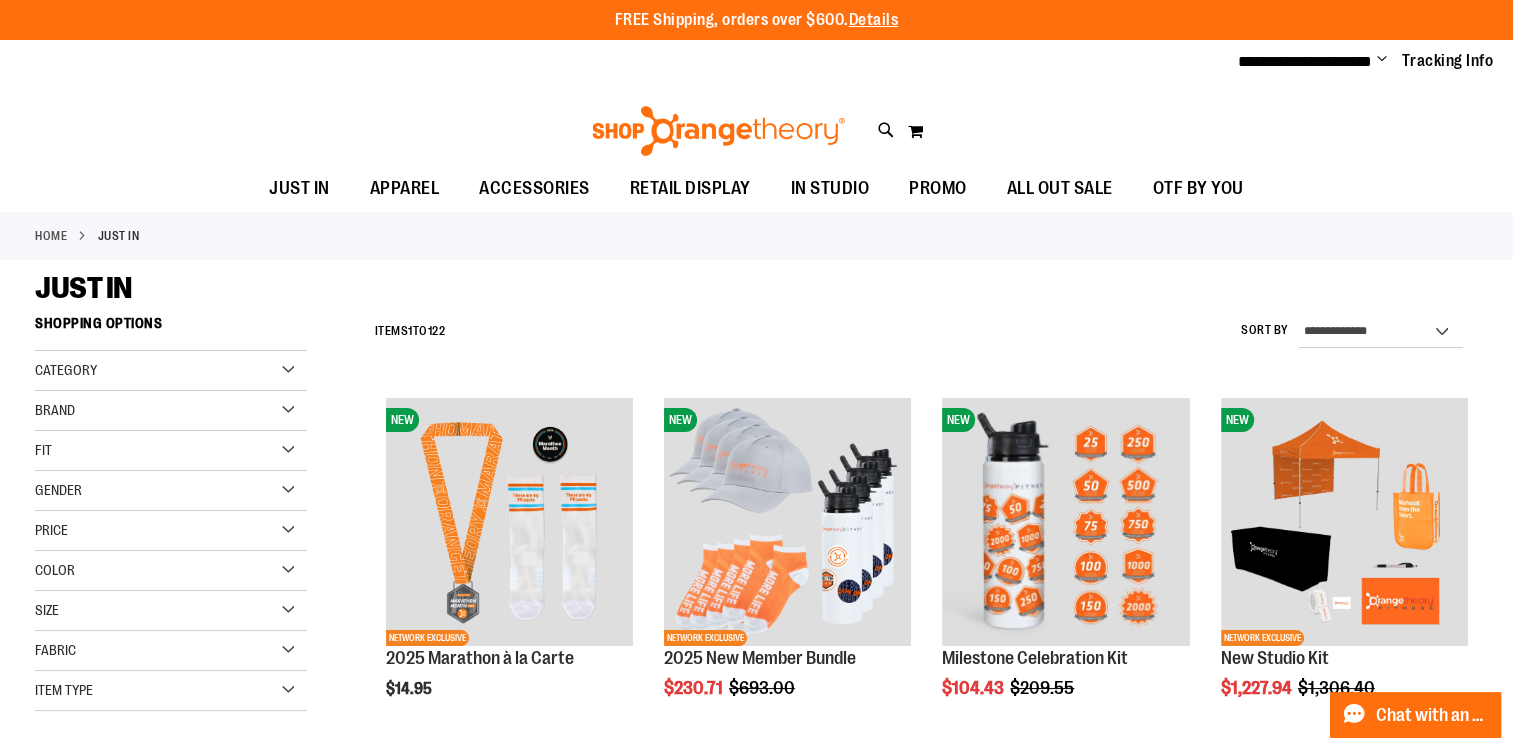 type on "**********" 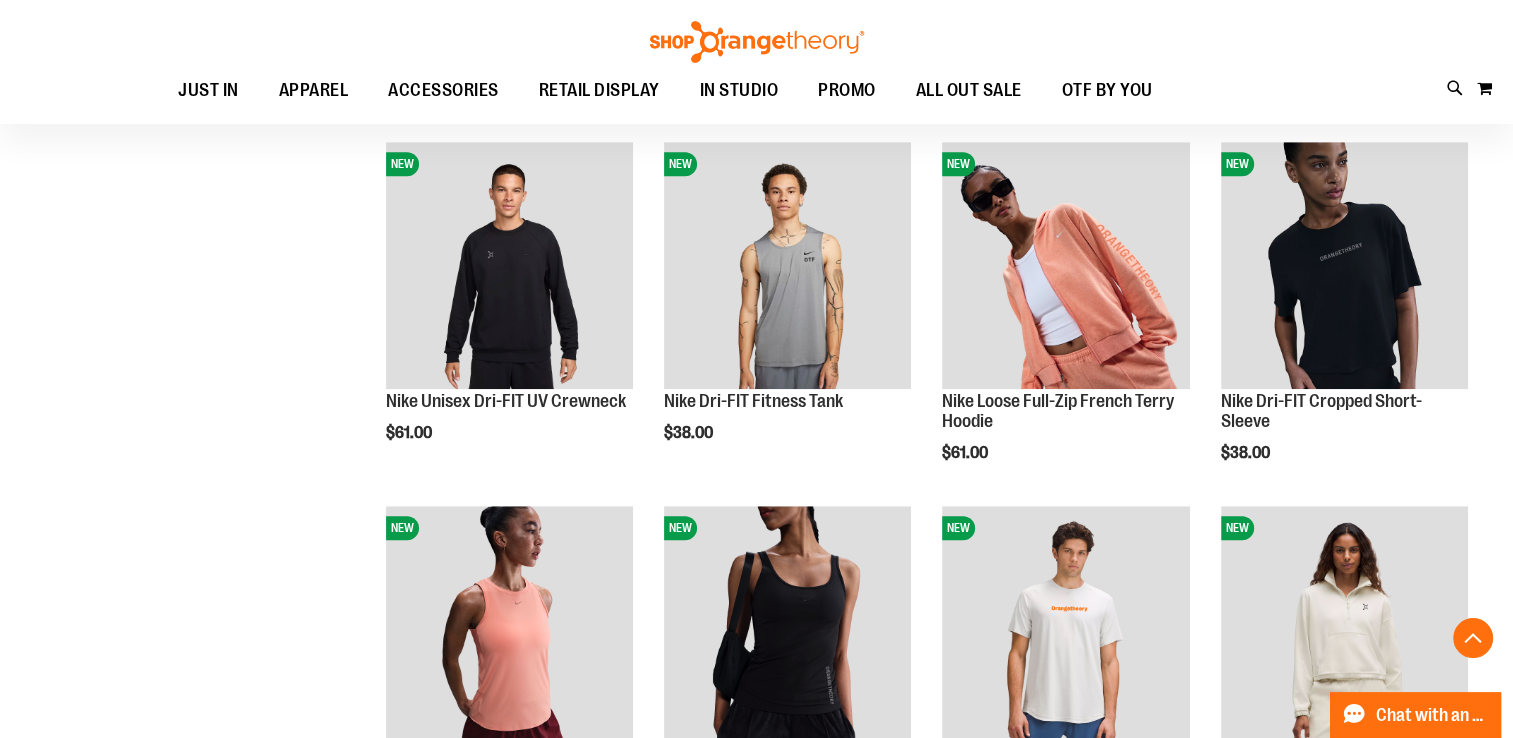 scroll, scrollTop: 1356, scrollLeft: 0, axis: vertical 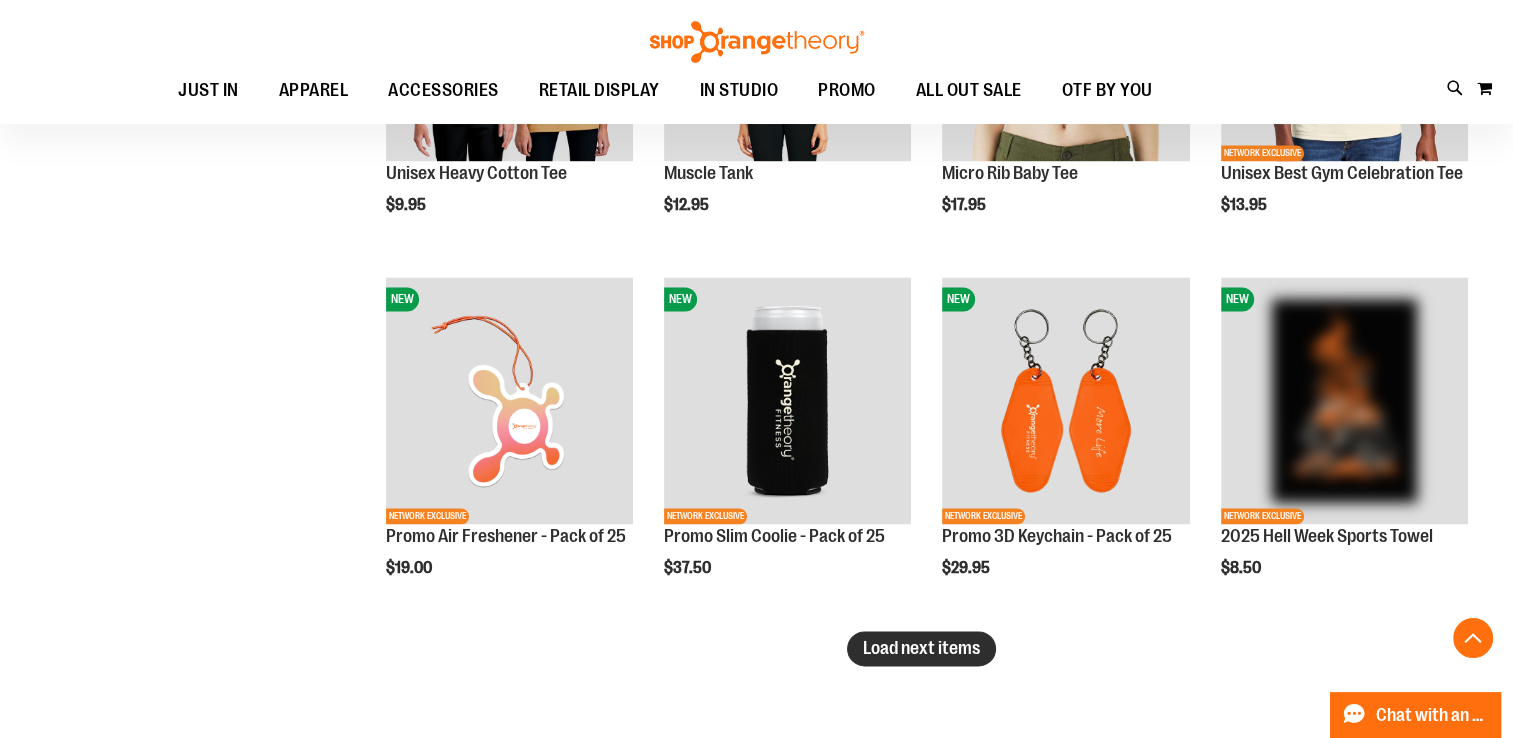 click on "Load next items" at bounding box center [921, 648] 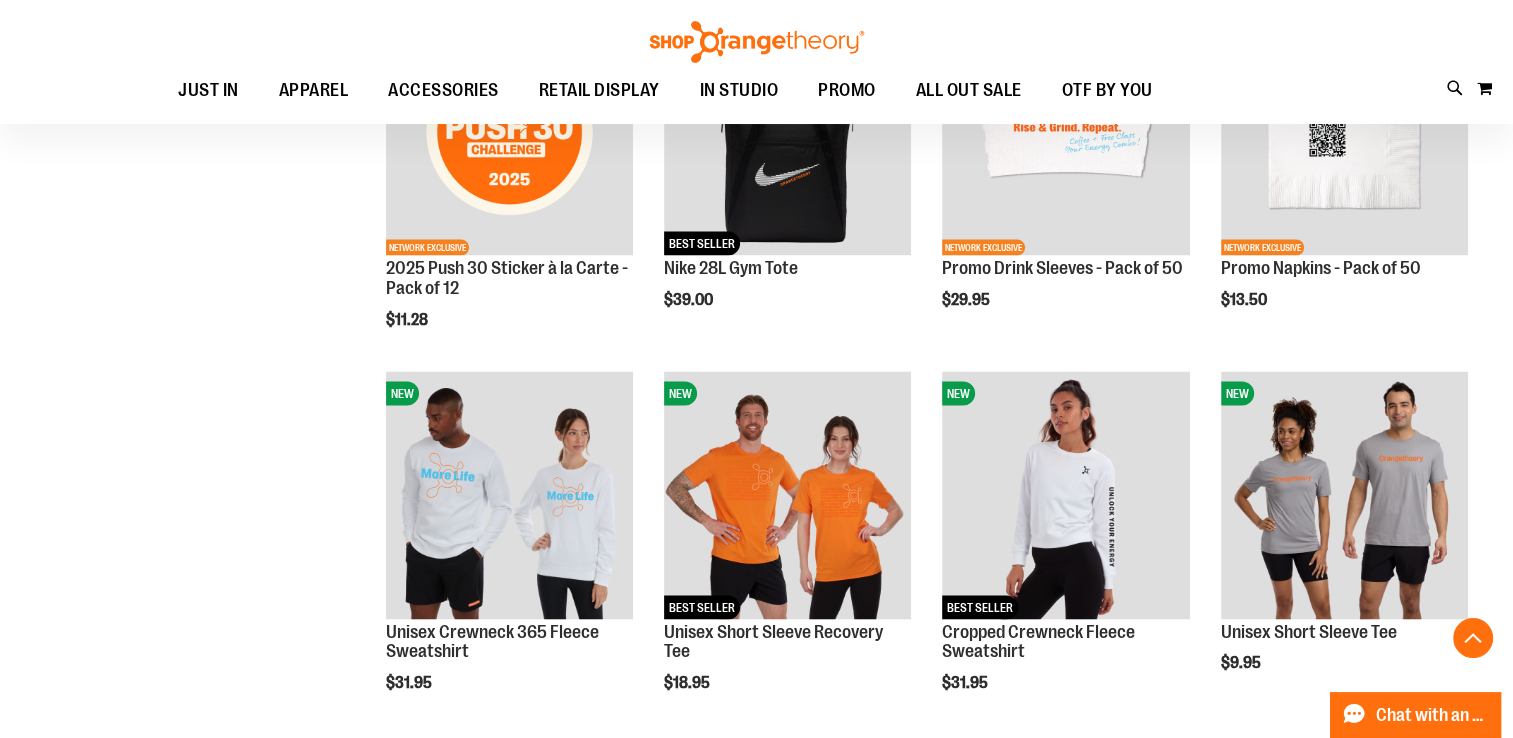 scroll, scrollTop: 3790, scrollLeft: 0, axis: vertical 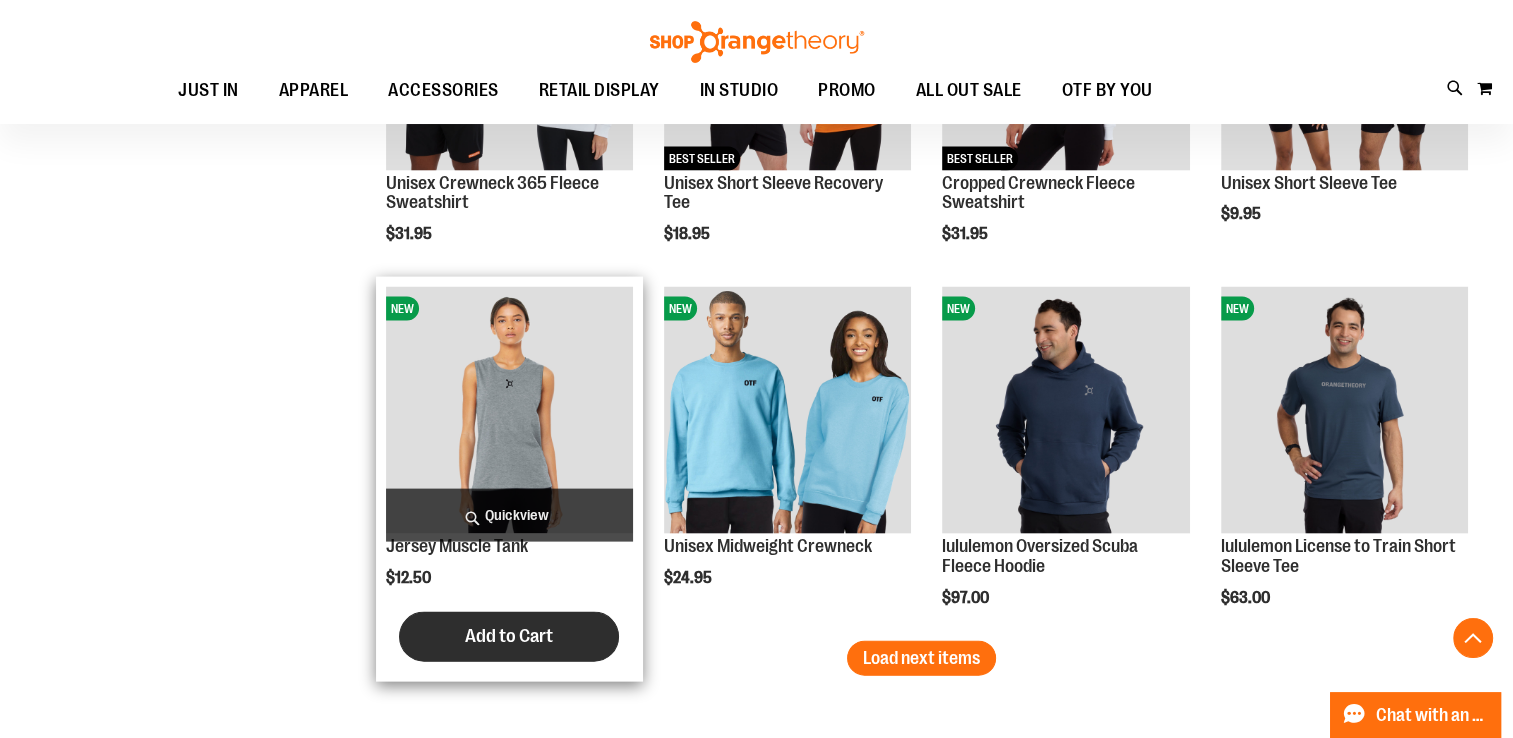 click on "Add to Cart" at bounding box center (509, 636) 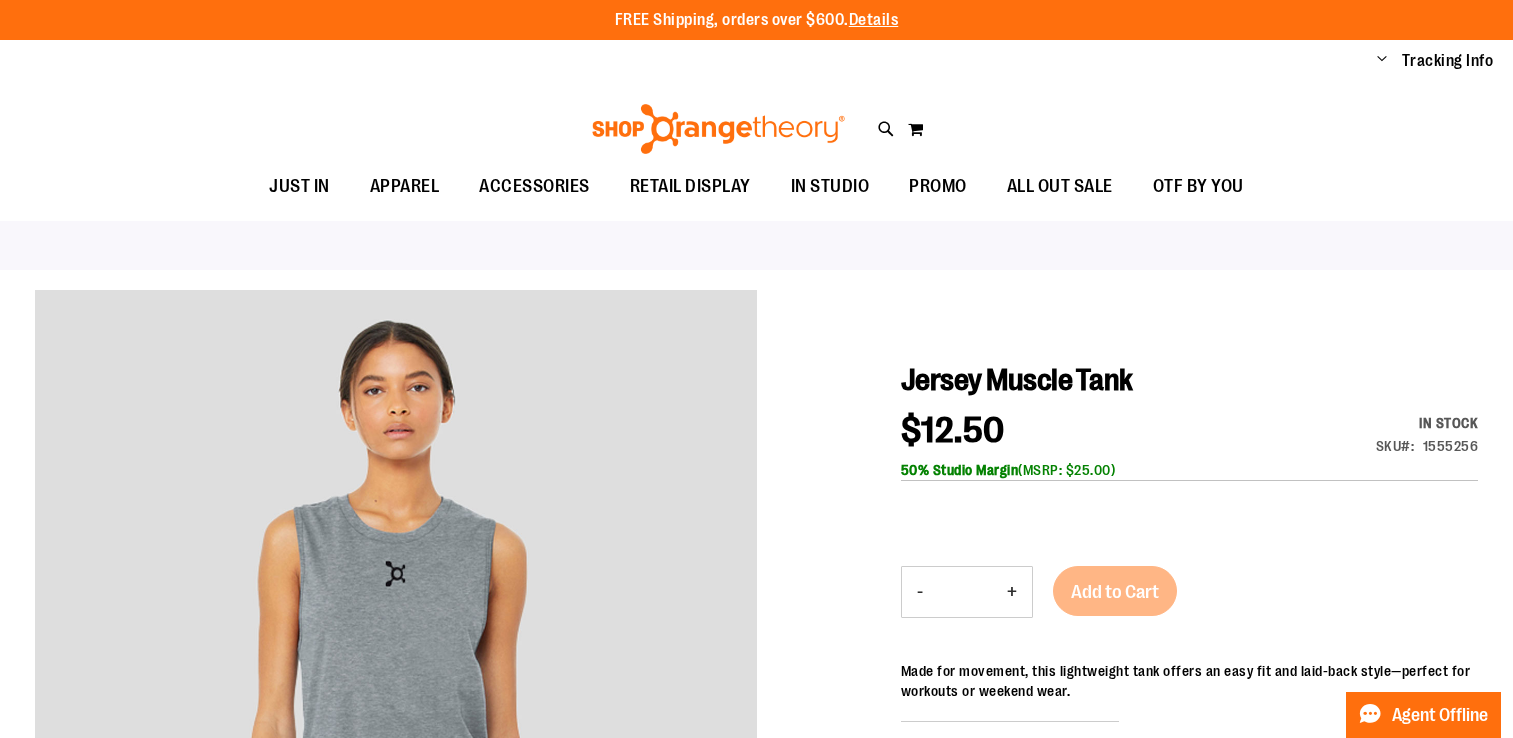 scroll, scrollTop: 0, scrollLeft: 0, axis: both 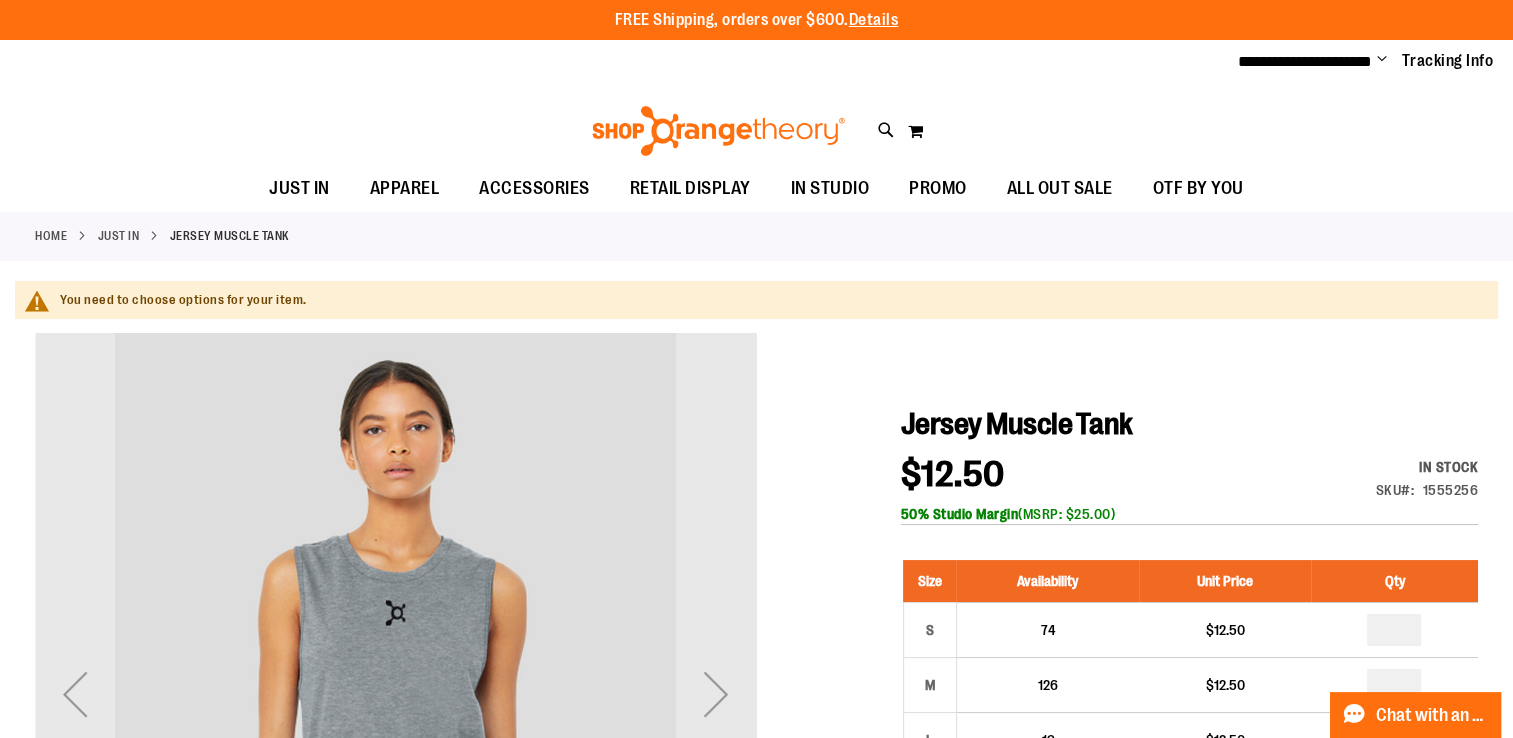 type on "**********" 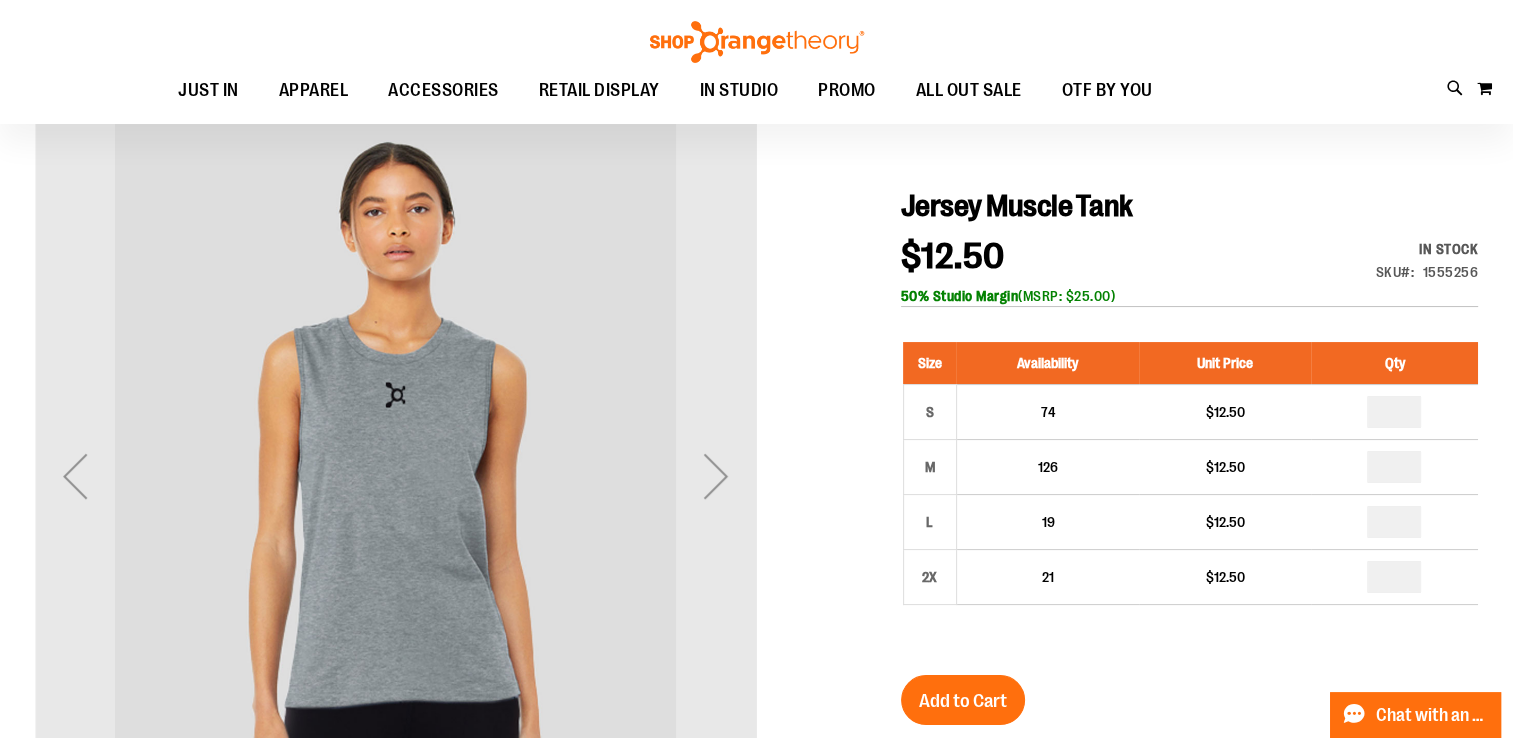 scroll, scrollTop: 280, scrollLeft: 0, axis: vertical 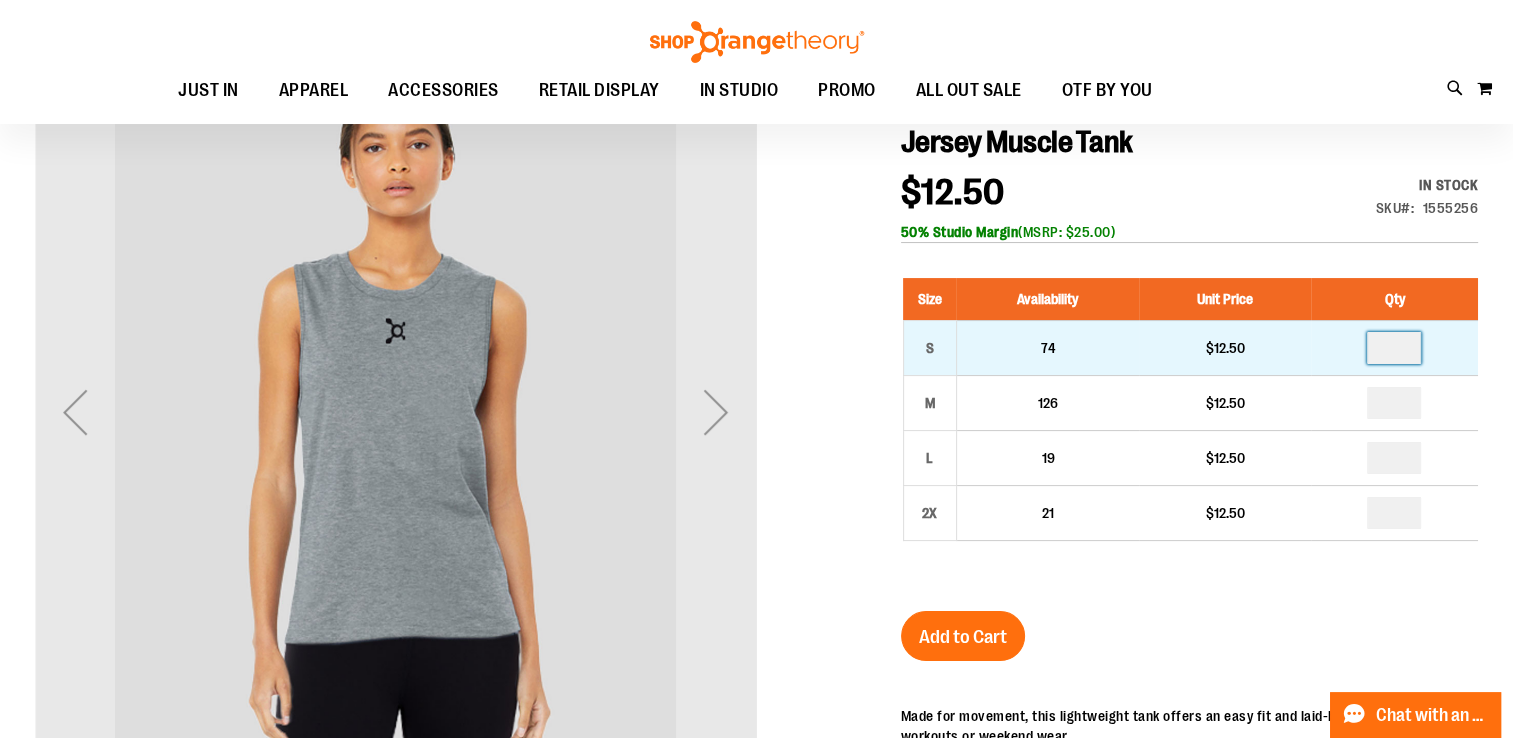 drag, startPoint x: 1410, startPoint y: 342, endPoint x: 1366, endPoint y: 353, distance: 45.35416 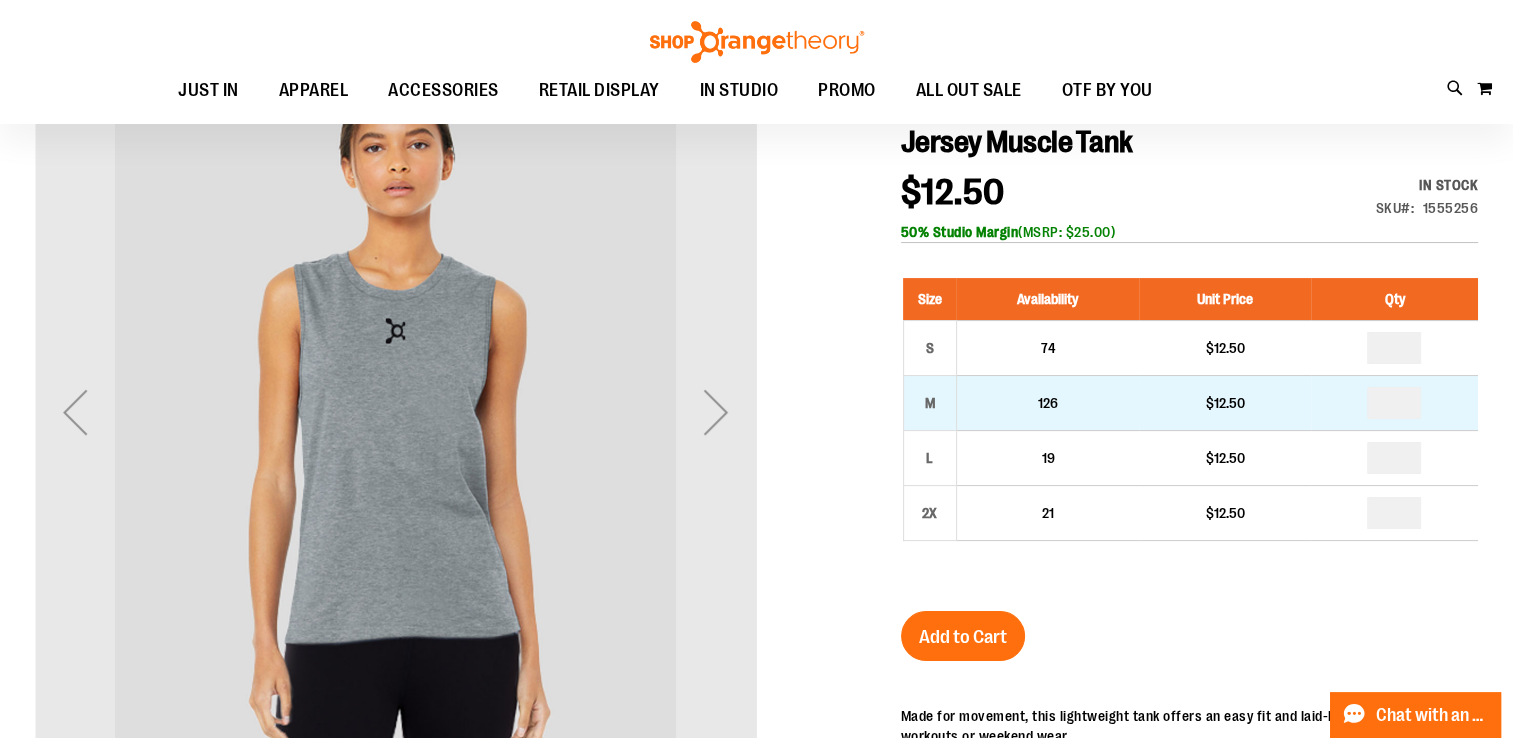 drag, startPoint x: 1411, startPoint y: 406, endPoint x: 1364, endPoint y: 414, distance: 47.67599 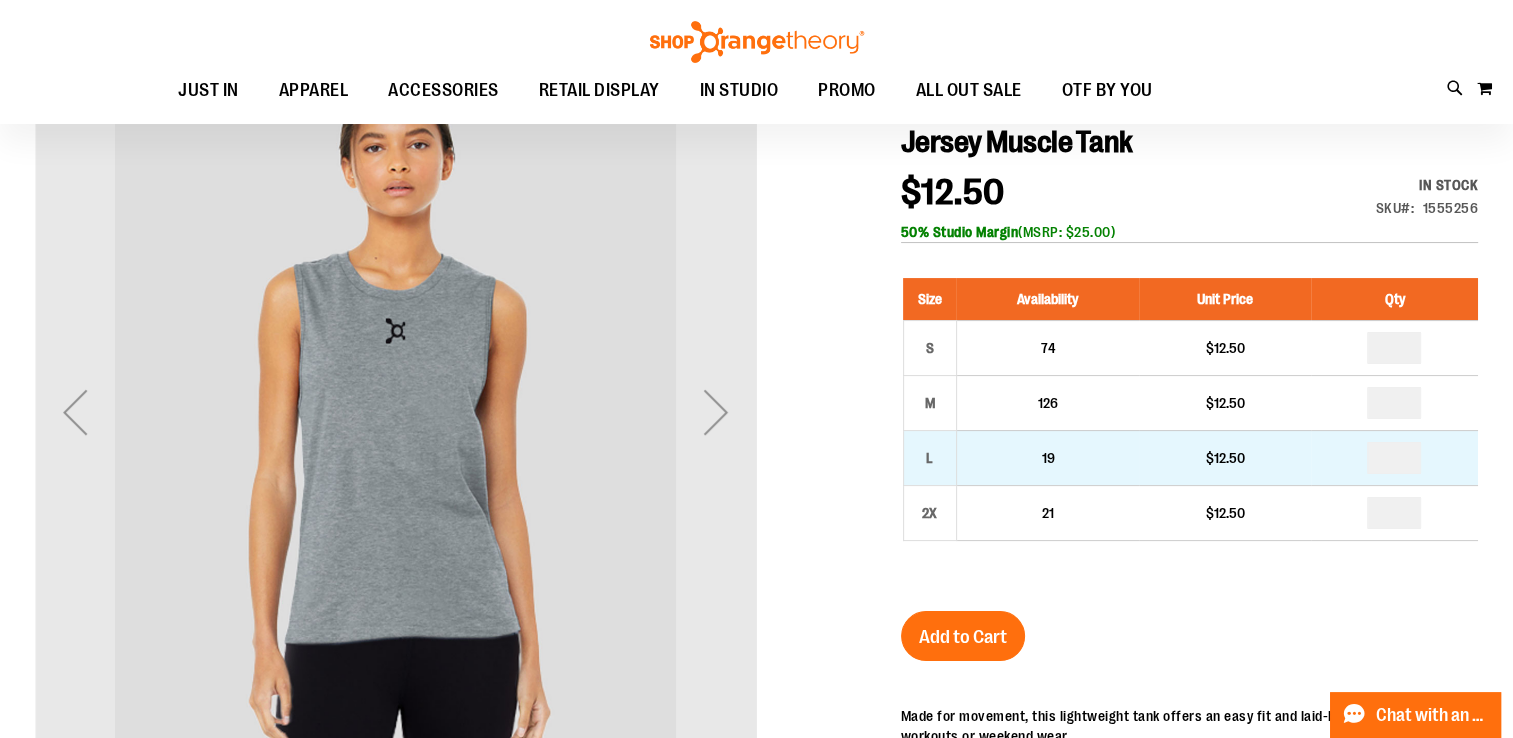 drag, startPoint x: 1407, startPoint y: 453, endPoint x: 1306, endPoint y: 462, distance: 101.4002 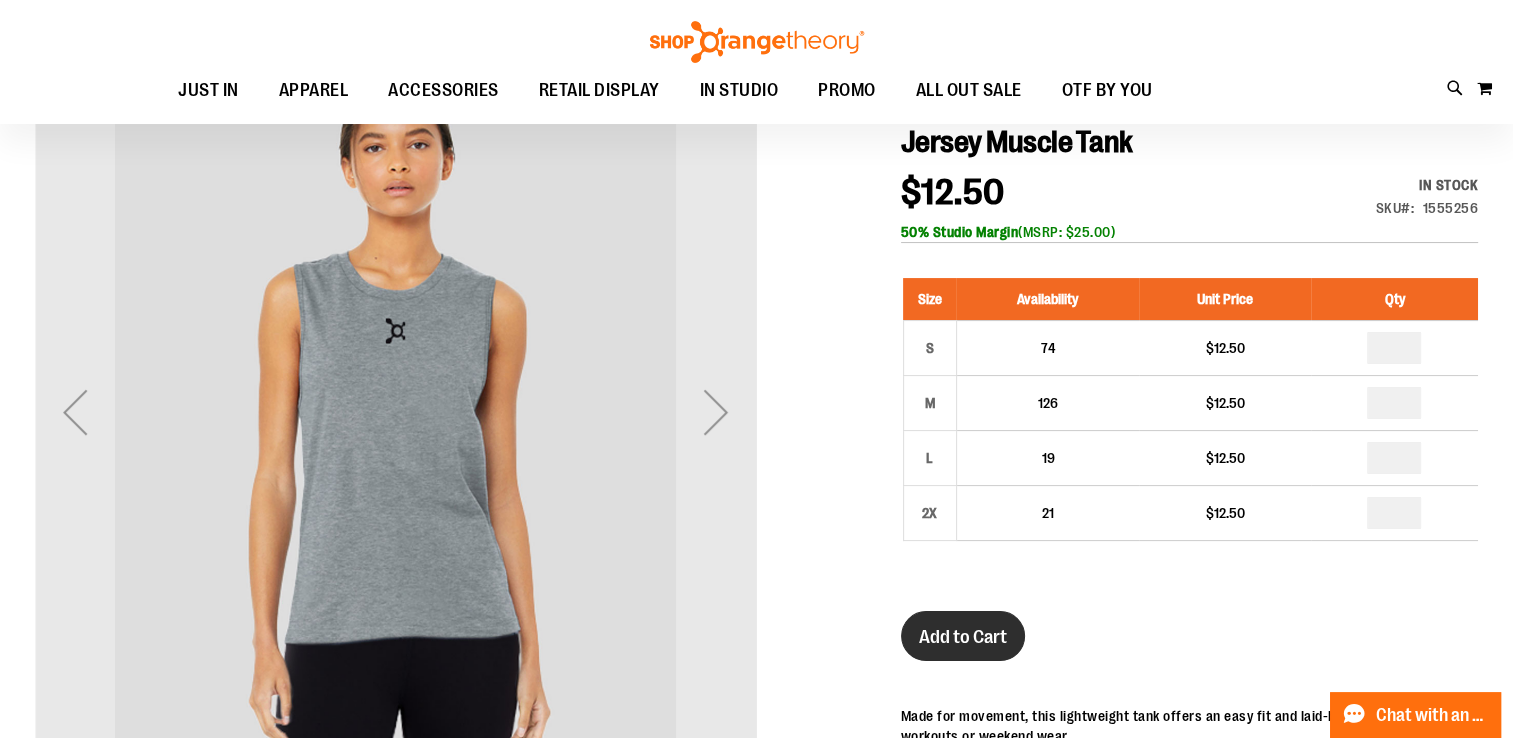 click on "Add to Cart" at bounding box center [963, 637] 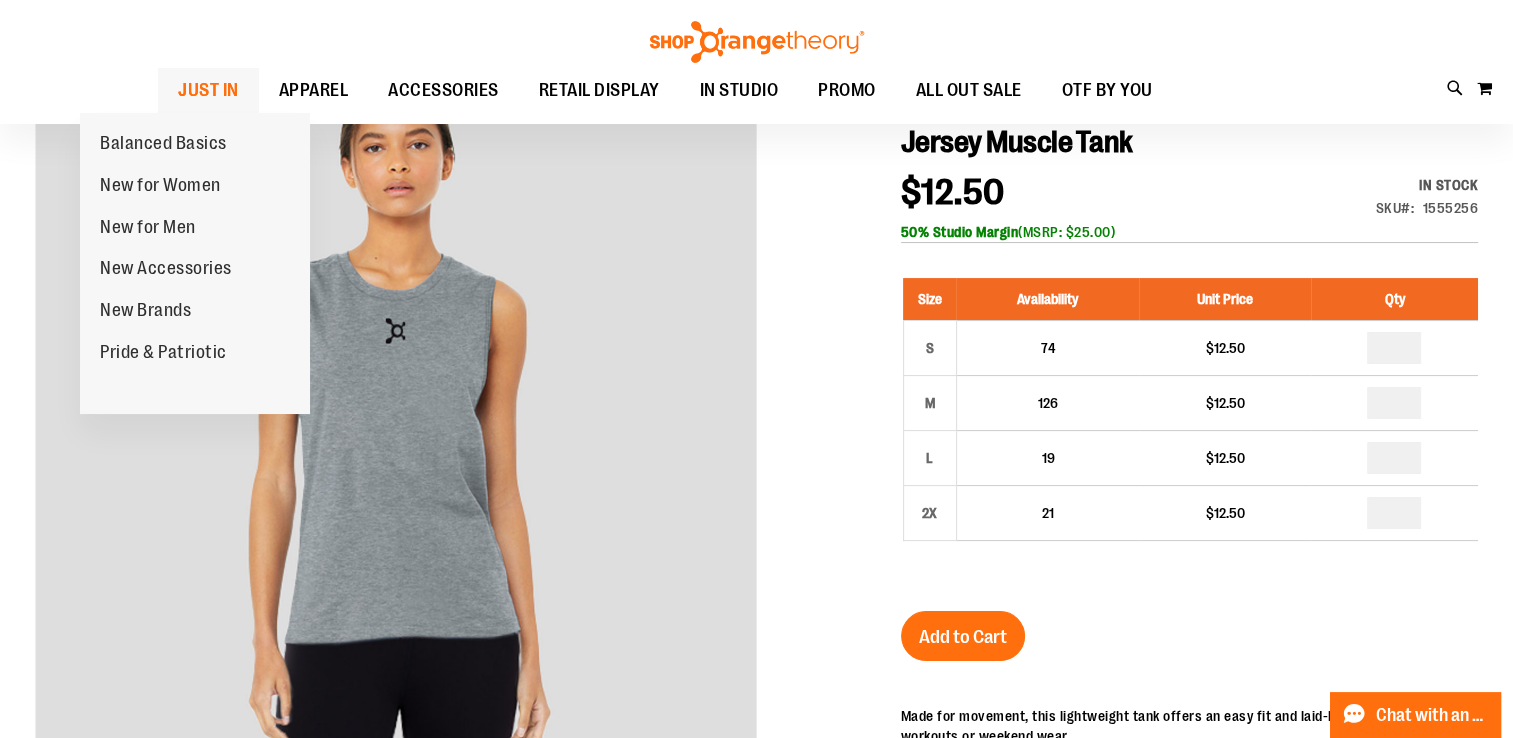 click on "JUST IN" at bounding box center [208, 90] 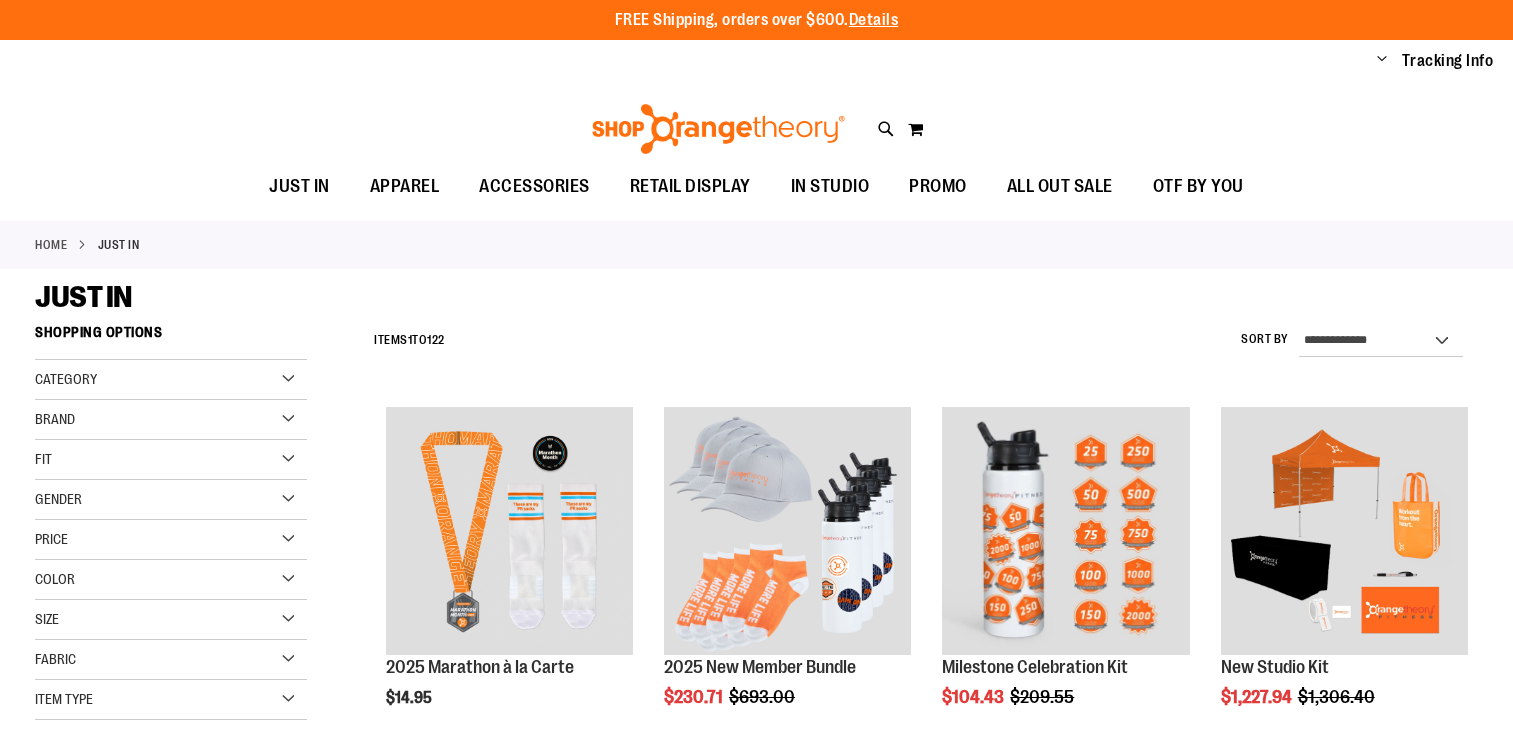 scroll, scrollTop: 0, scrollLeft: 0, axis: both 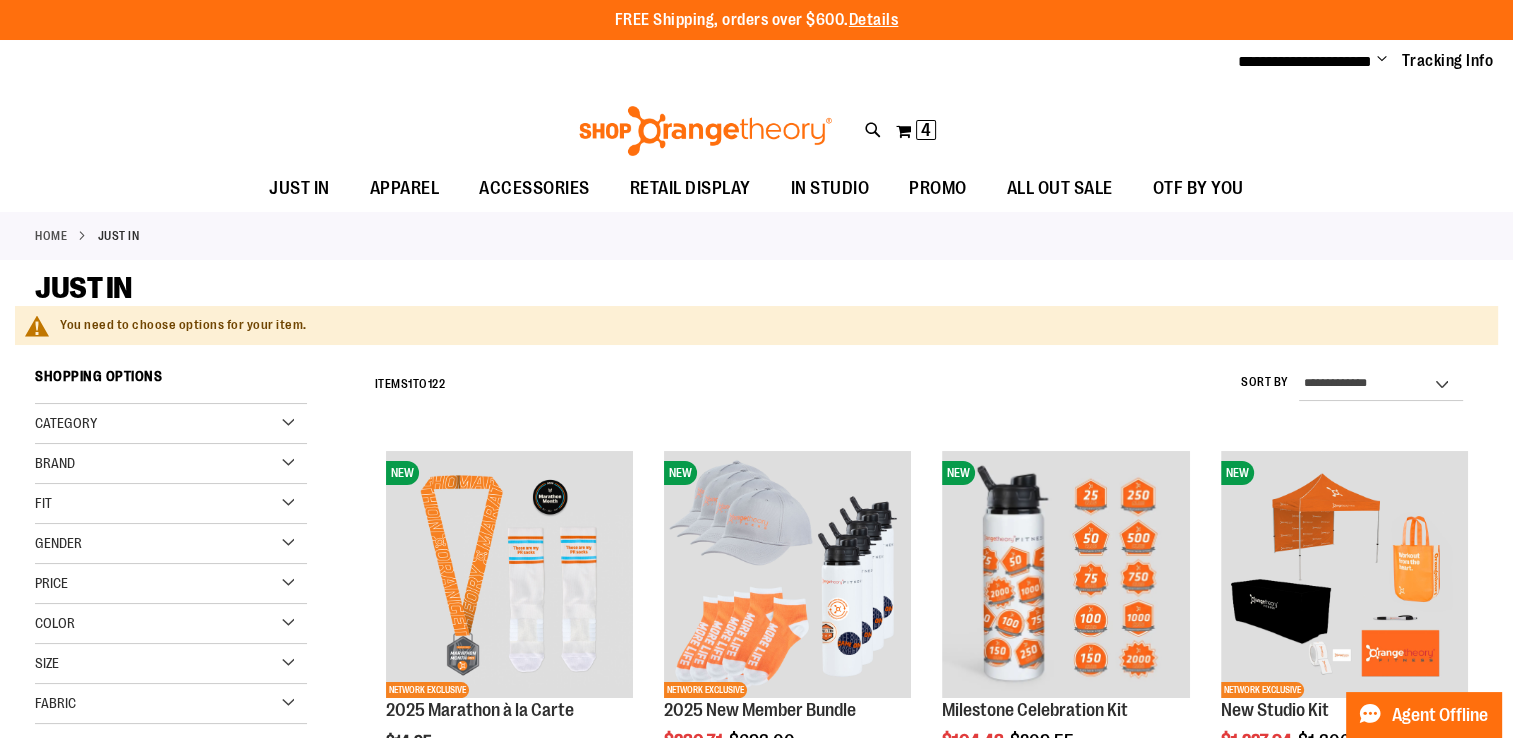 type on "**********" 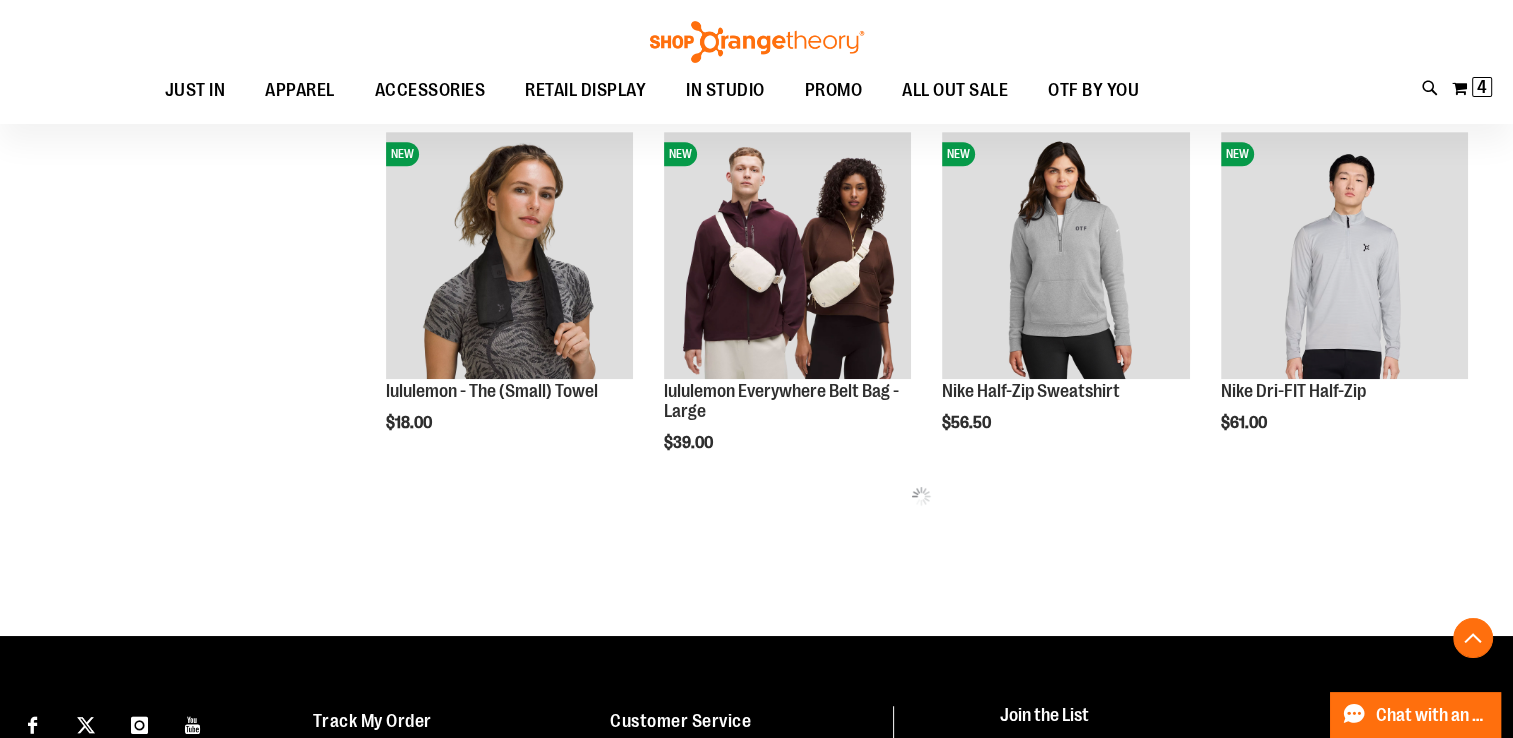 scroll, scrollTop: 1088, scrollLeft: 0, axis: vertical 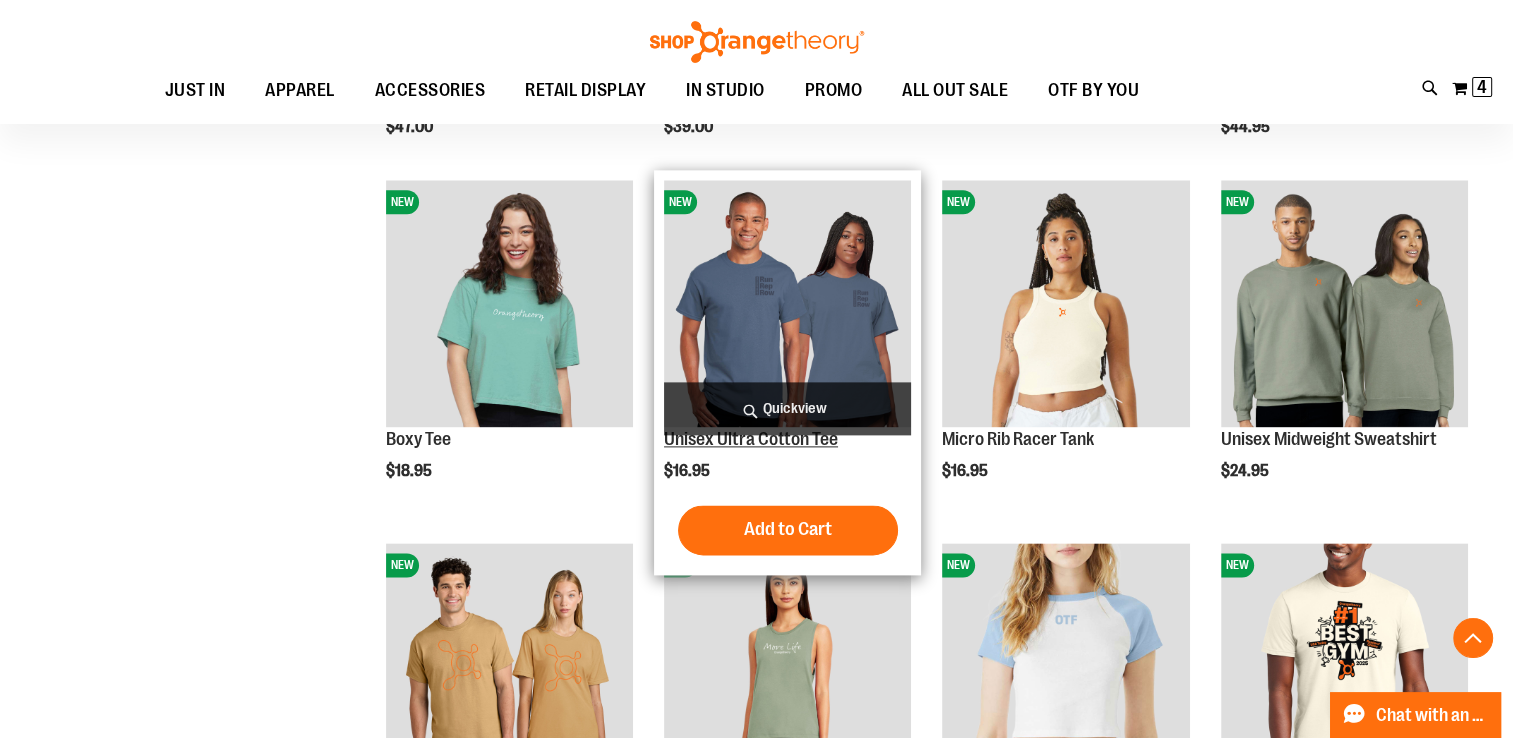 click on "Unisex Ultra Cotton Tee" at bounding box center [751, 439] 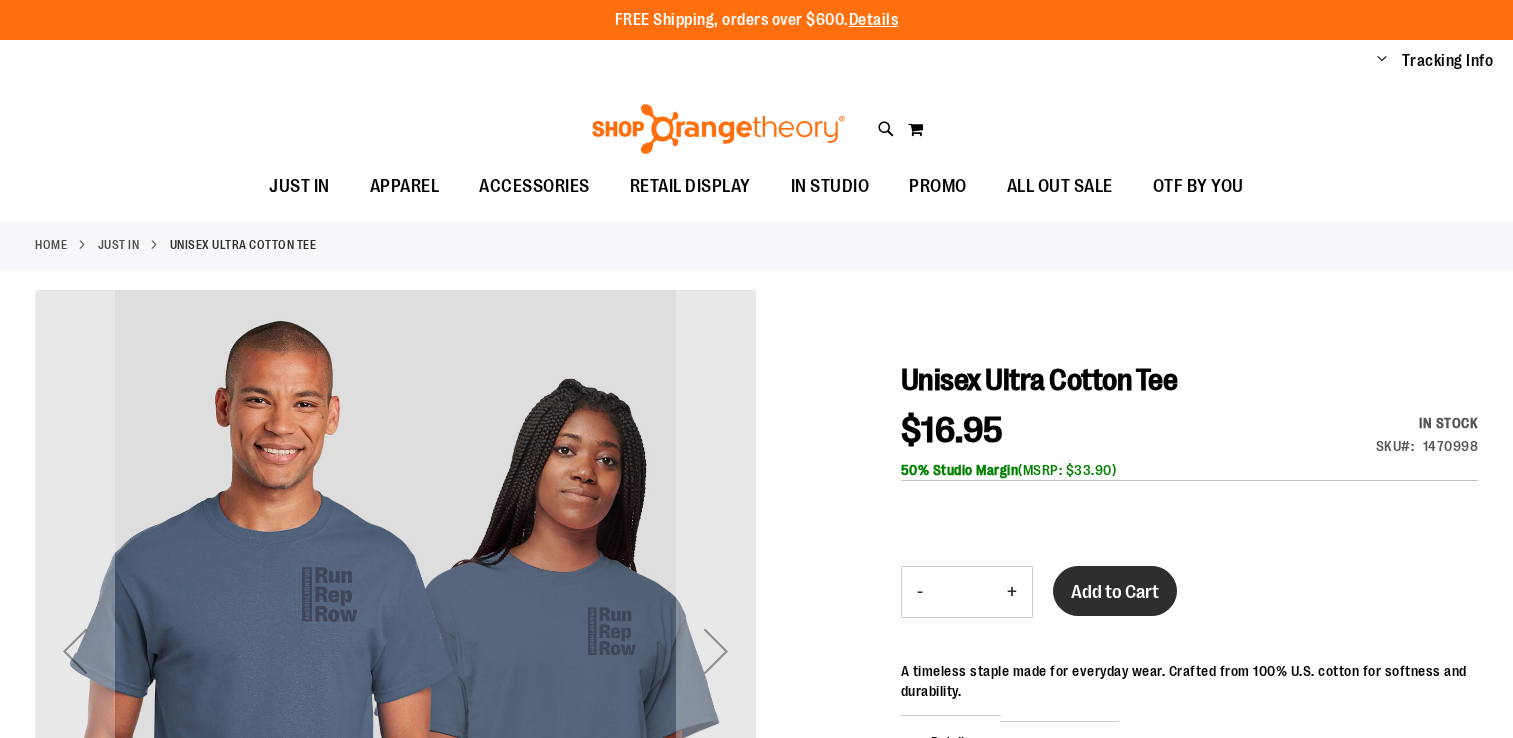 scroll, scrollTop: 0, scrollLeft: 0, axis: both 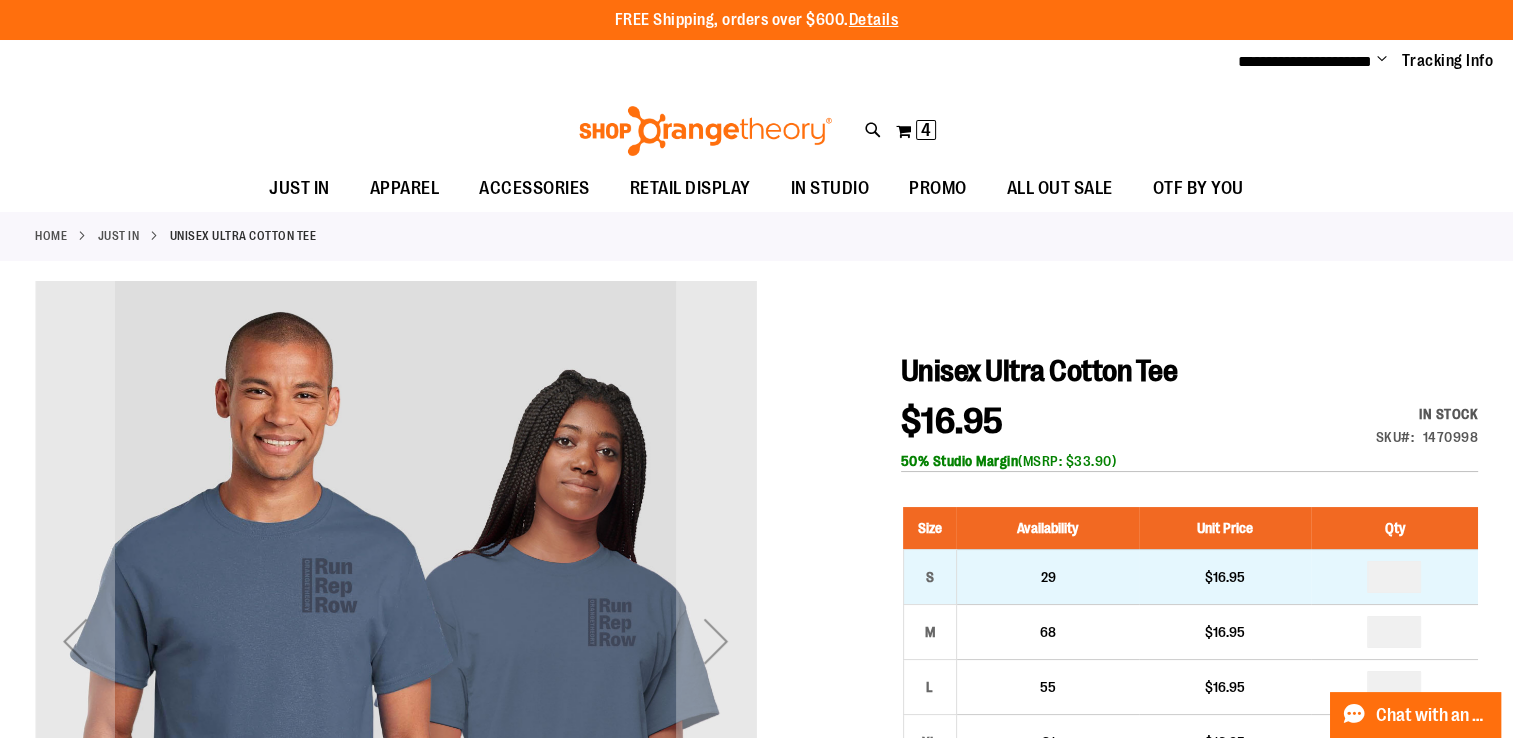 type on "**********" 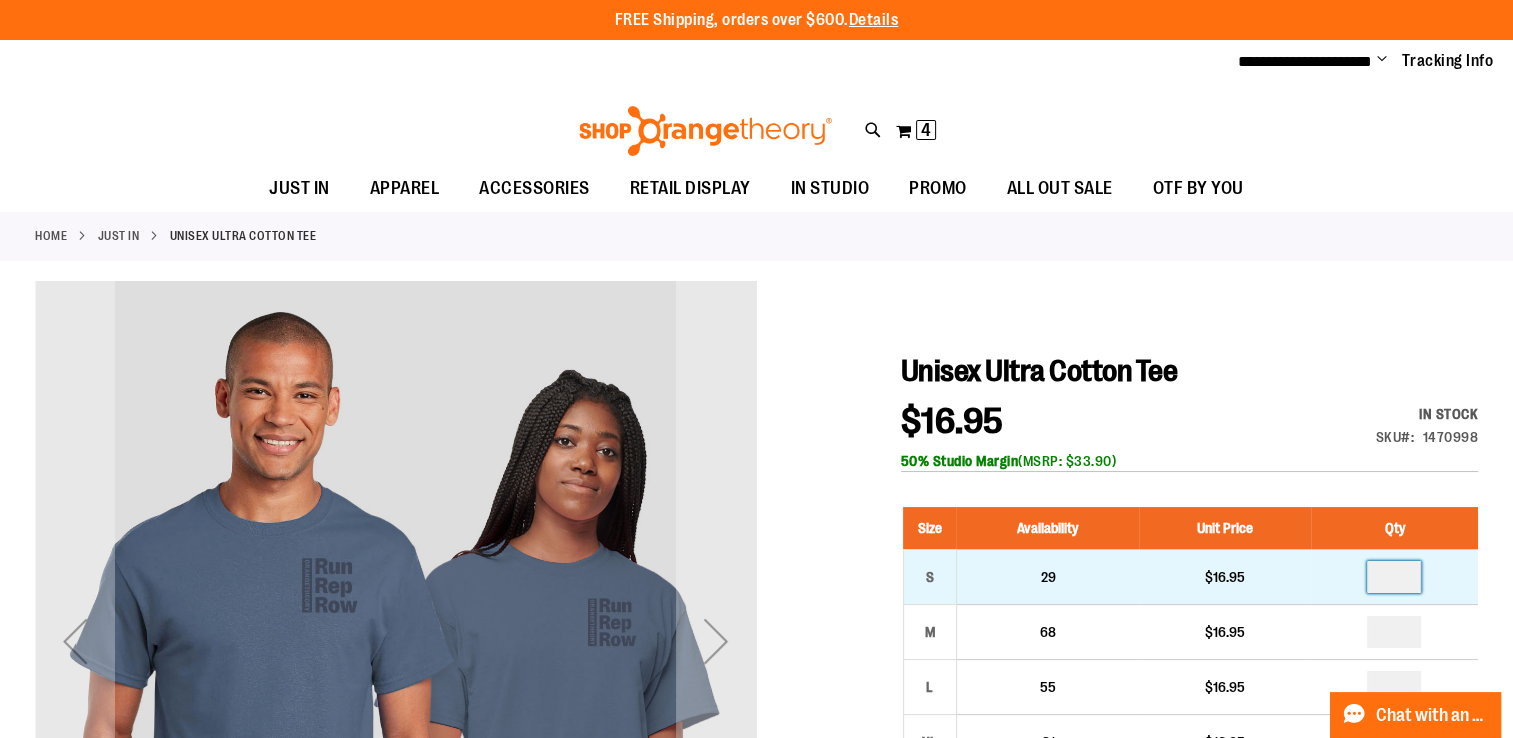 drag, startPoint x: 1416, startPoint y: 583, endPoint x: 1350, endPoint y: 590, distance: 66.37017 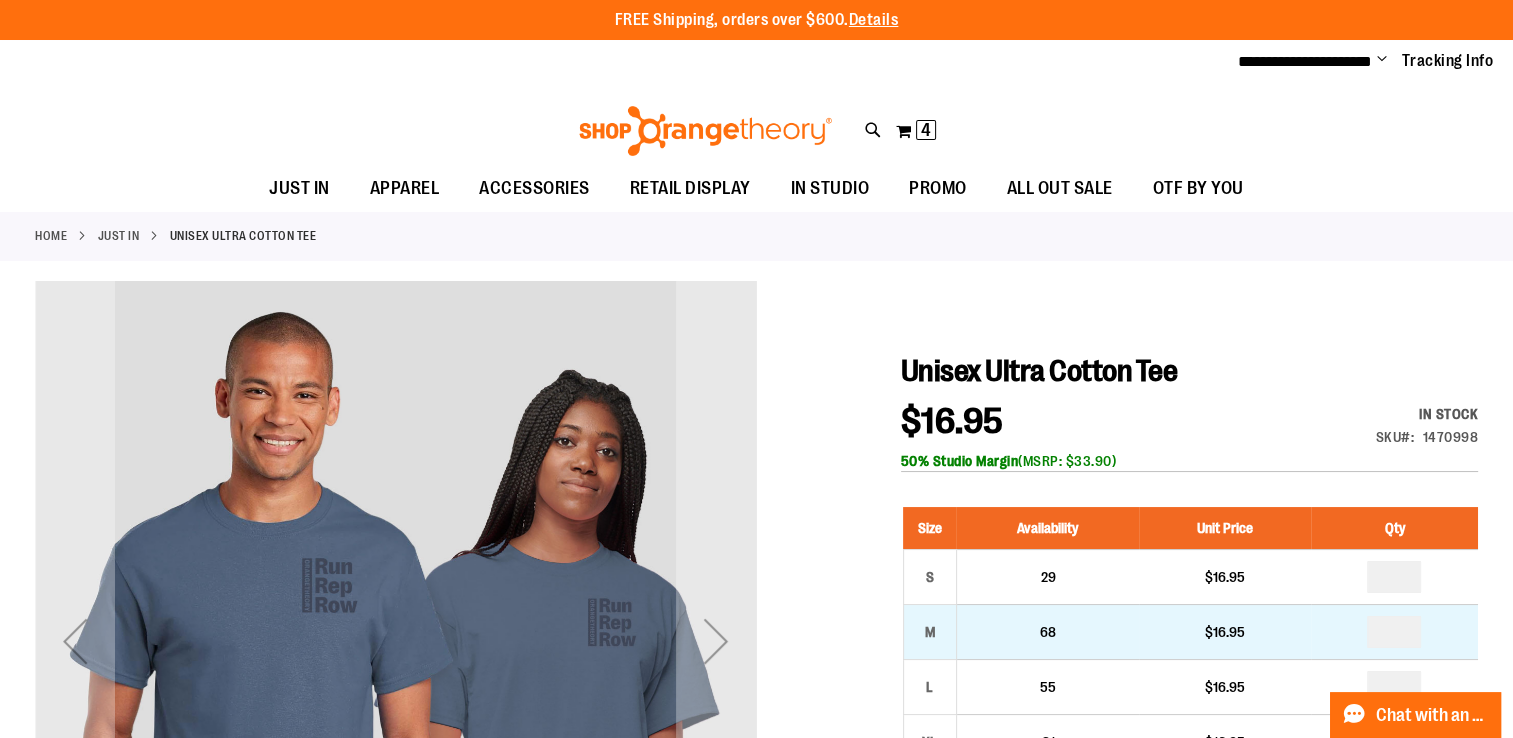 drag, startPoint x: 1408, startPoint y: 637, endPoint x: 1357, endPoint y: 633, distance: 51.156624 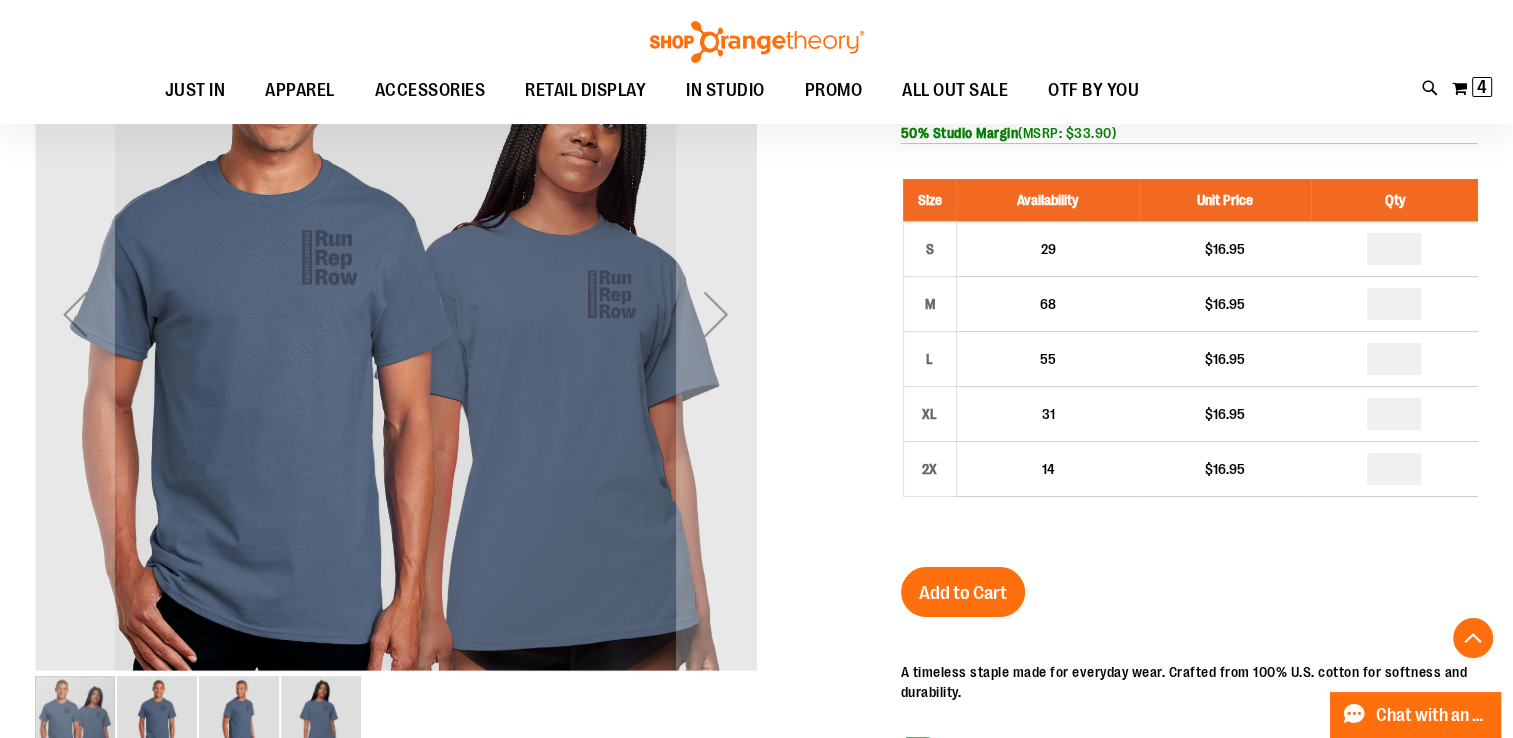 scroll, scrollTop: 363, scrollLeft: 0, axis: vertical 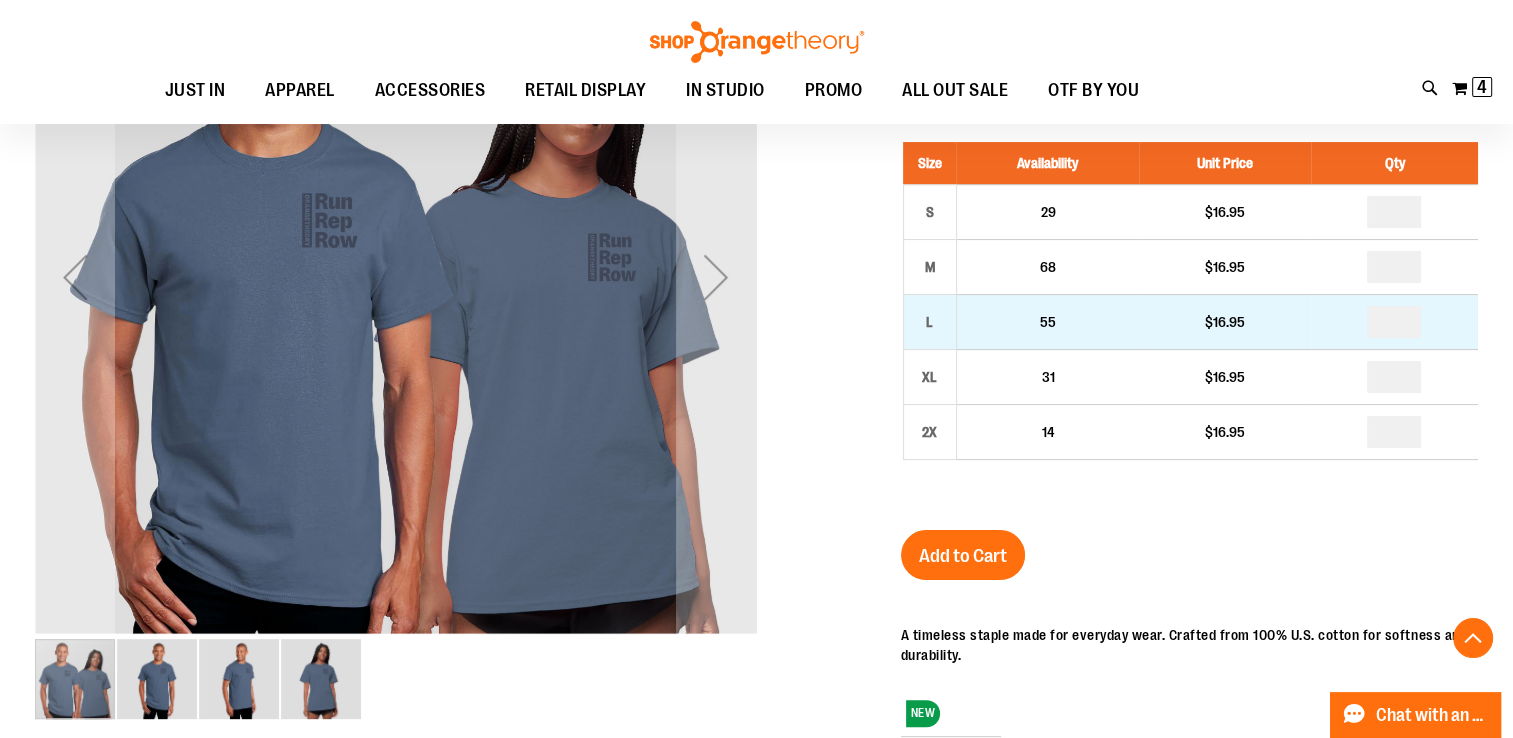 drag, startPoint x: 1408, startPoint y: 327, endPoint x: 1362, endPoint y: 327, distance: 46 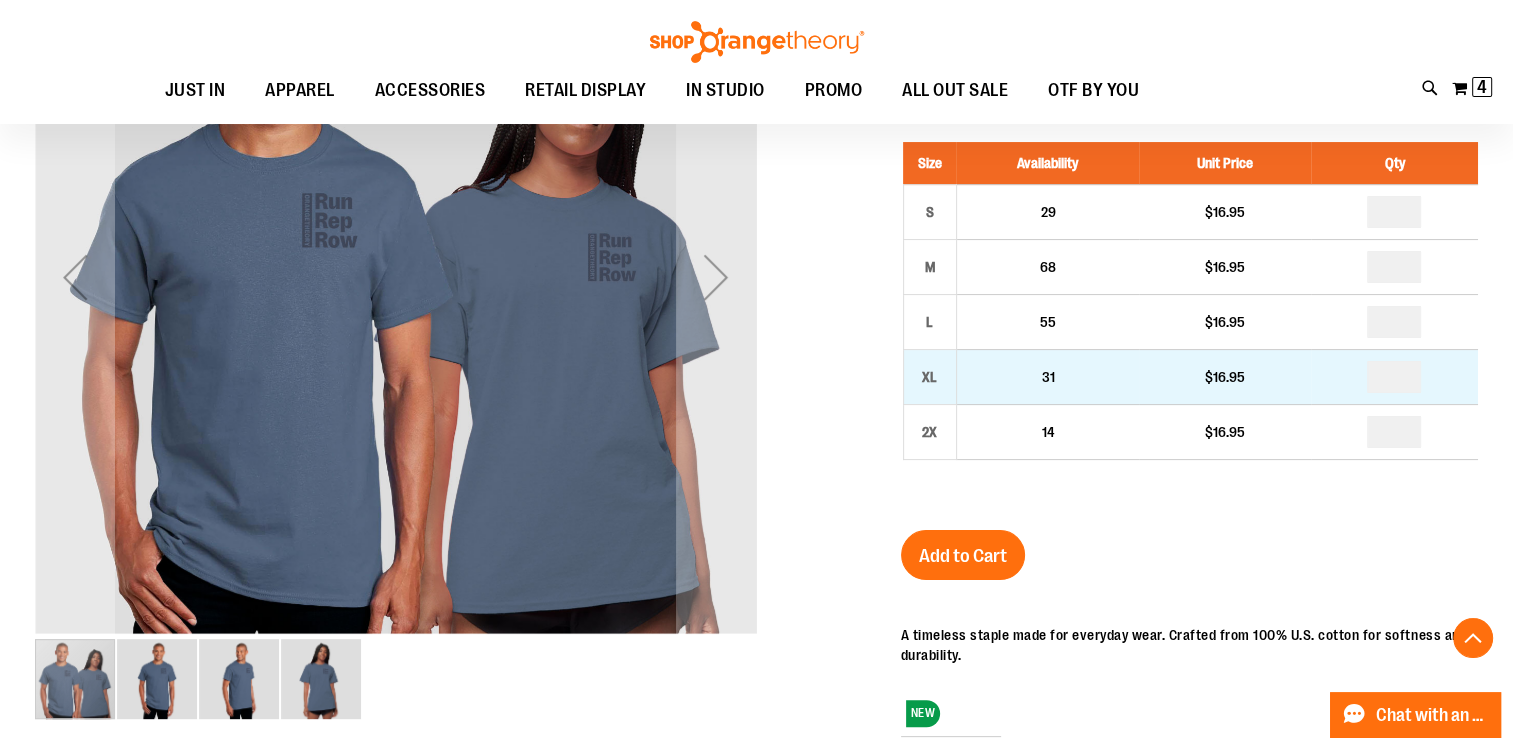 drag, startPoint x: 1410, startPoint y: 382, endPoint x: 1344, endPoint y: 398, distance: 67.911705 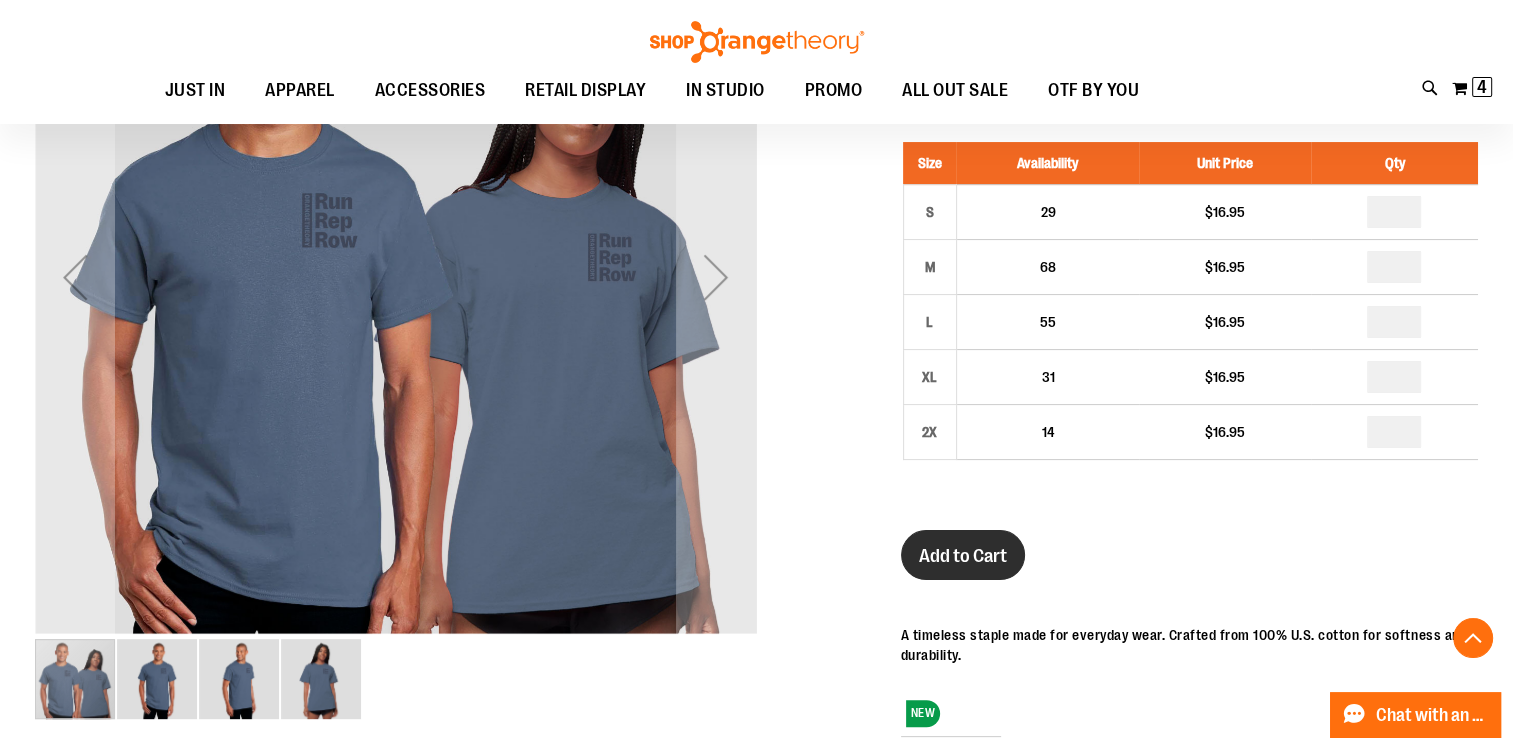 click on "Add to Cart" at bounding box center (963, 555) 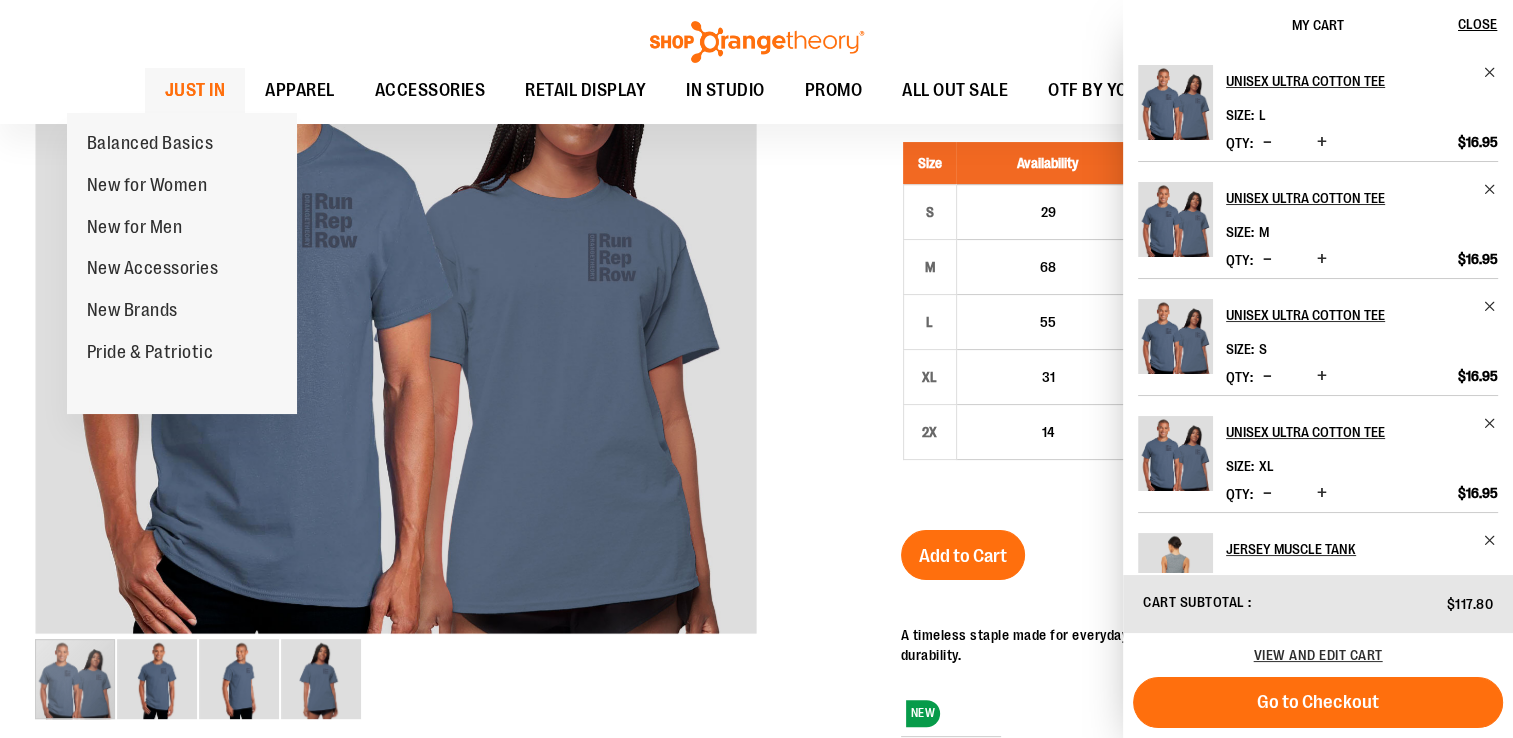 click on "JUST IN" at bounding box center [195, 90] 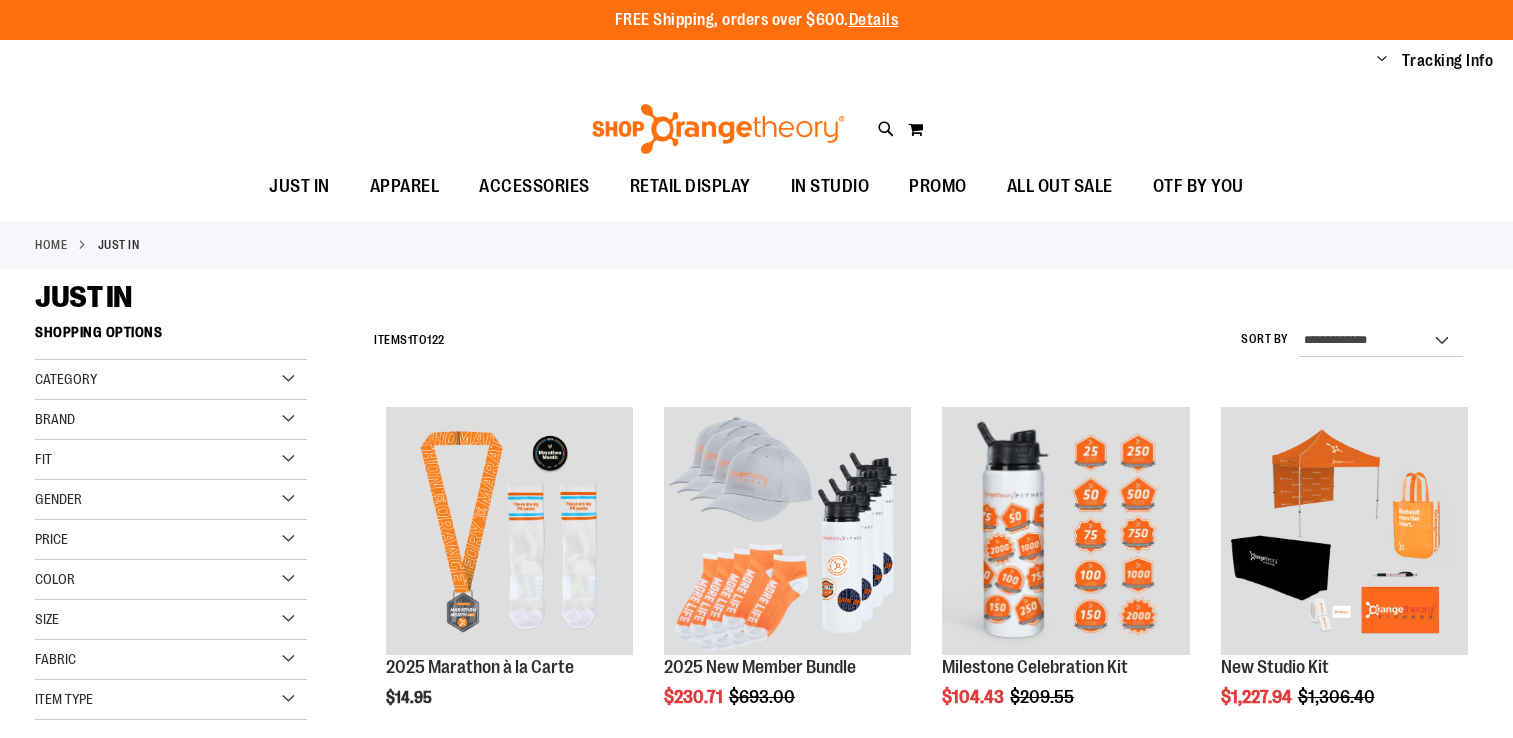 scroll, scrollTop: 0, scrollLeft: 0, axis: both 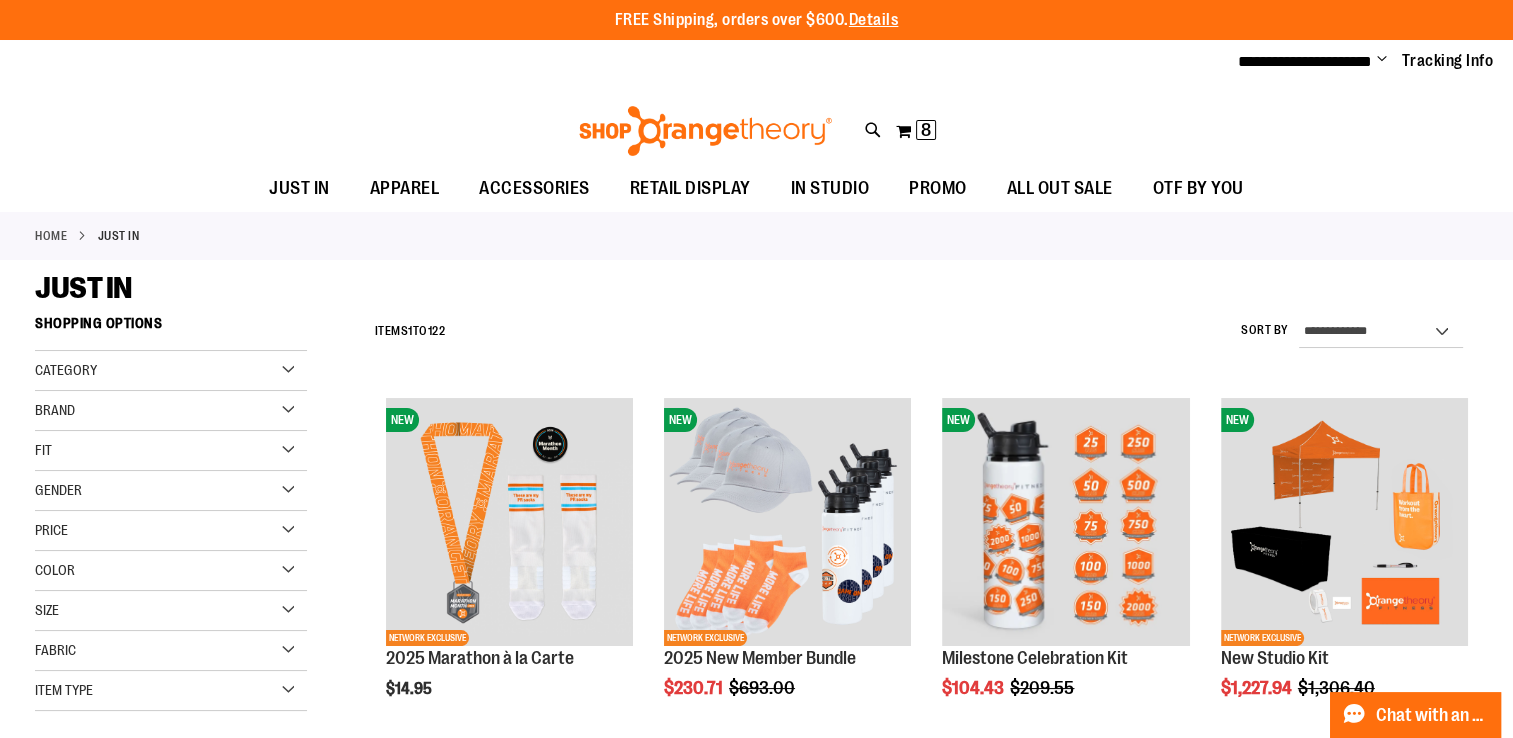 type on "**********" 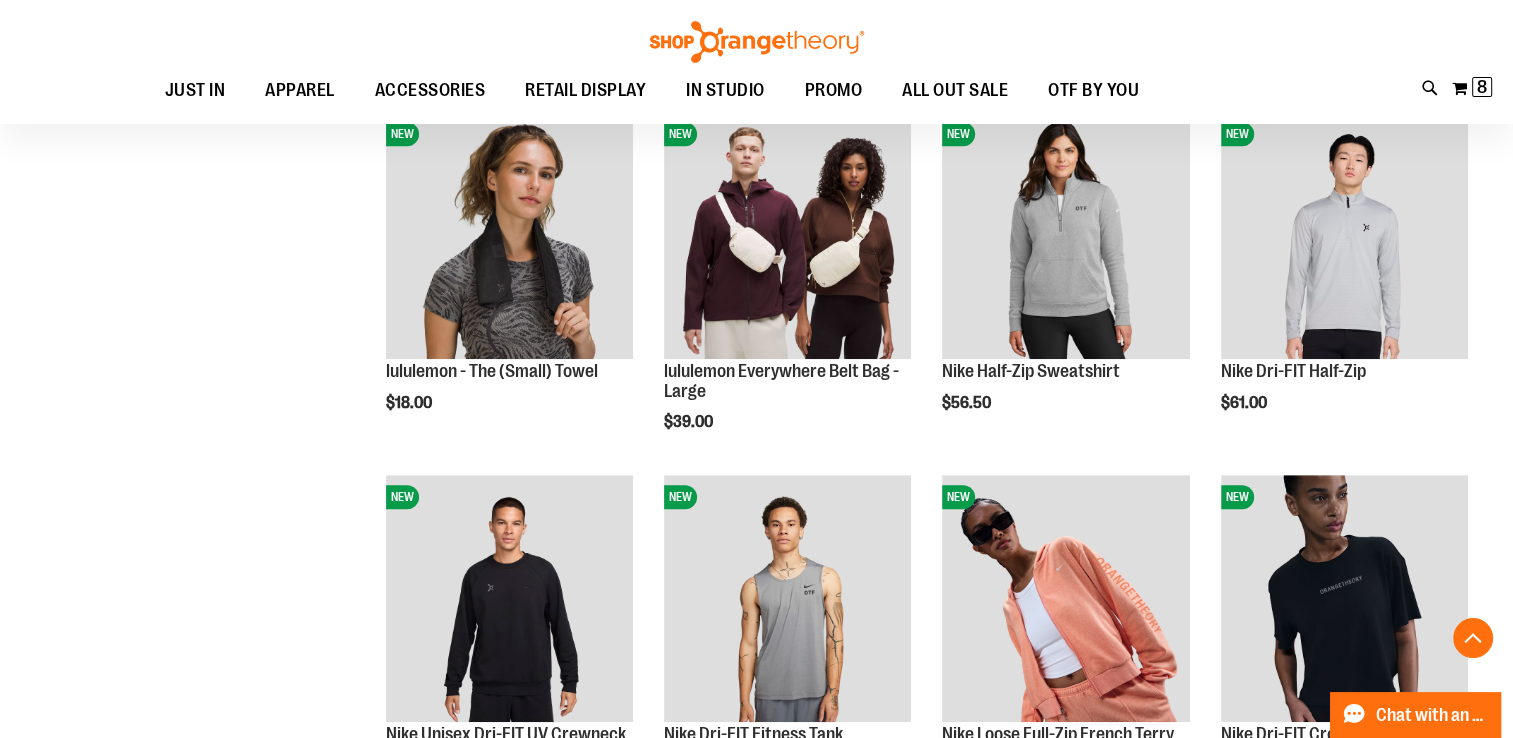 scroll, scrollTop: 1038, scrollLeft: 0, axis: vertical 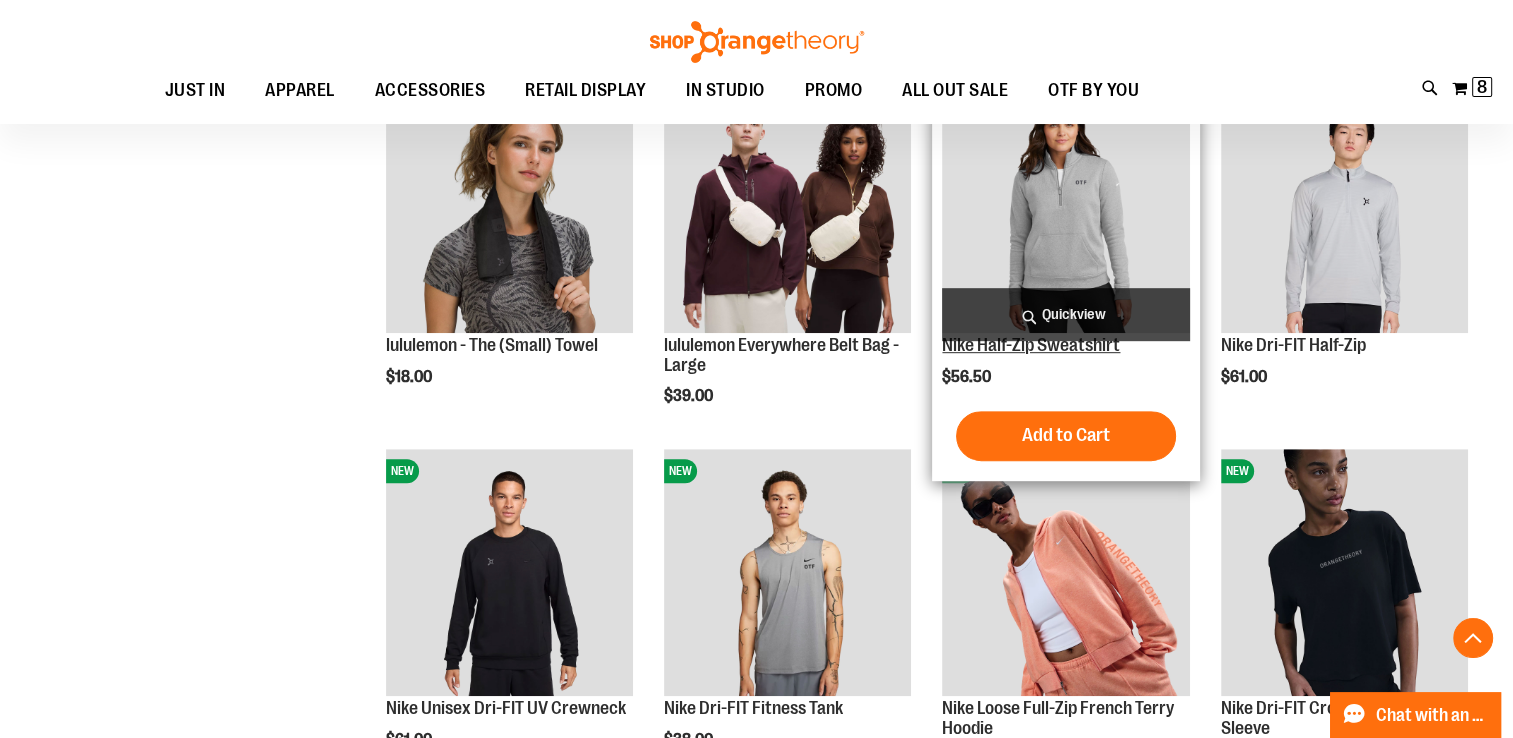 click on "Nike Half-Zip Sweatshirt" at bounding box center (1031, 345) 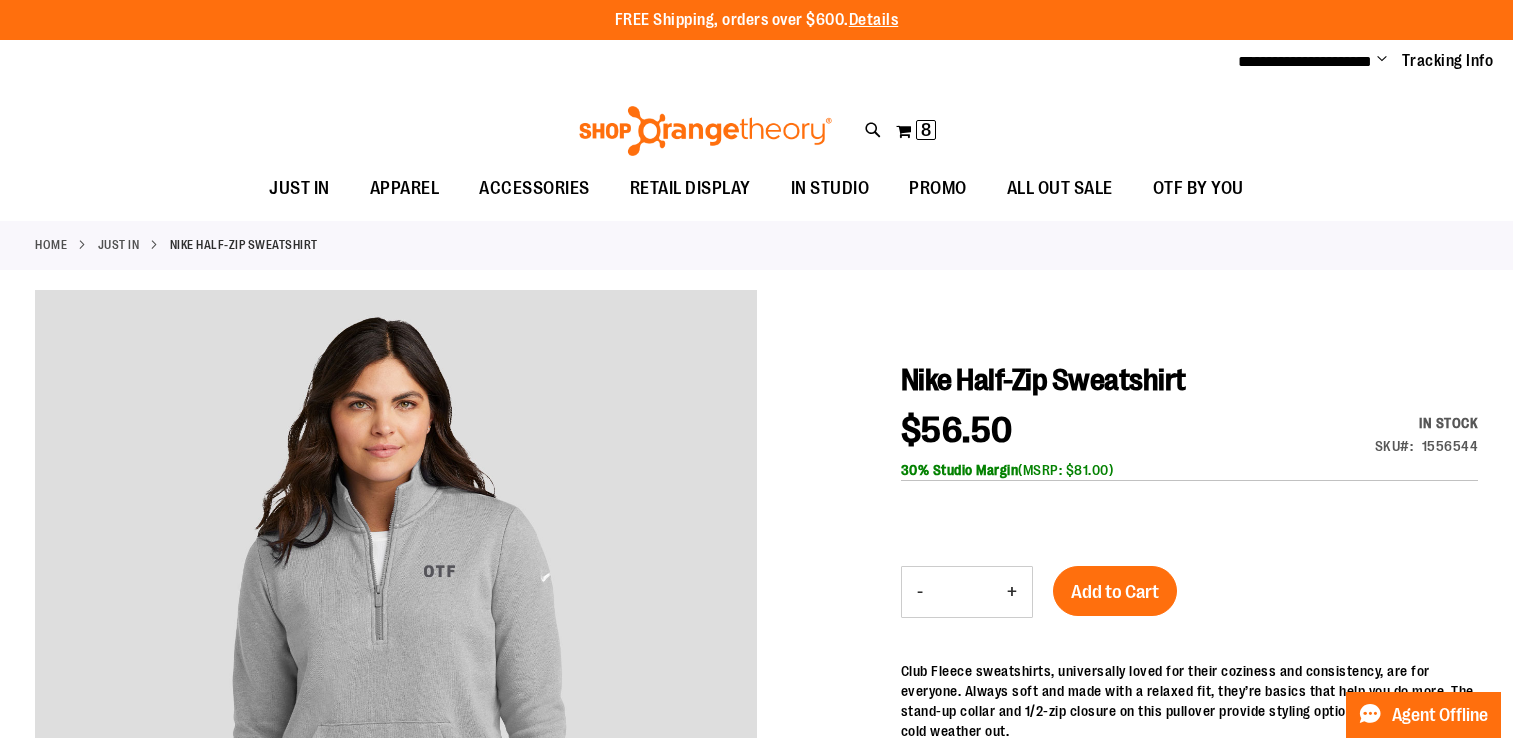 scroll, scrollTop: 0, scrollLeft: 0, axis: both 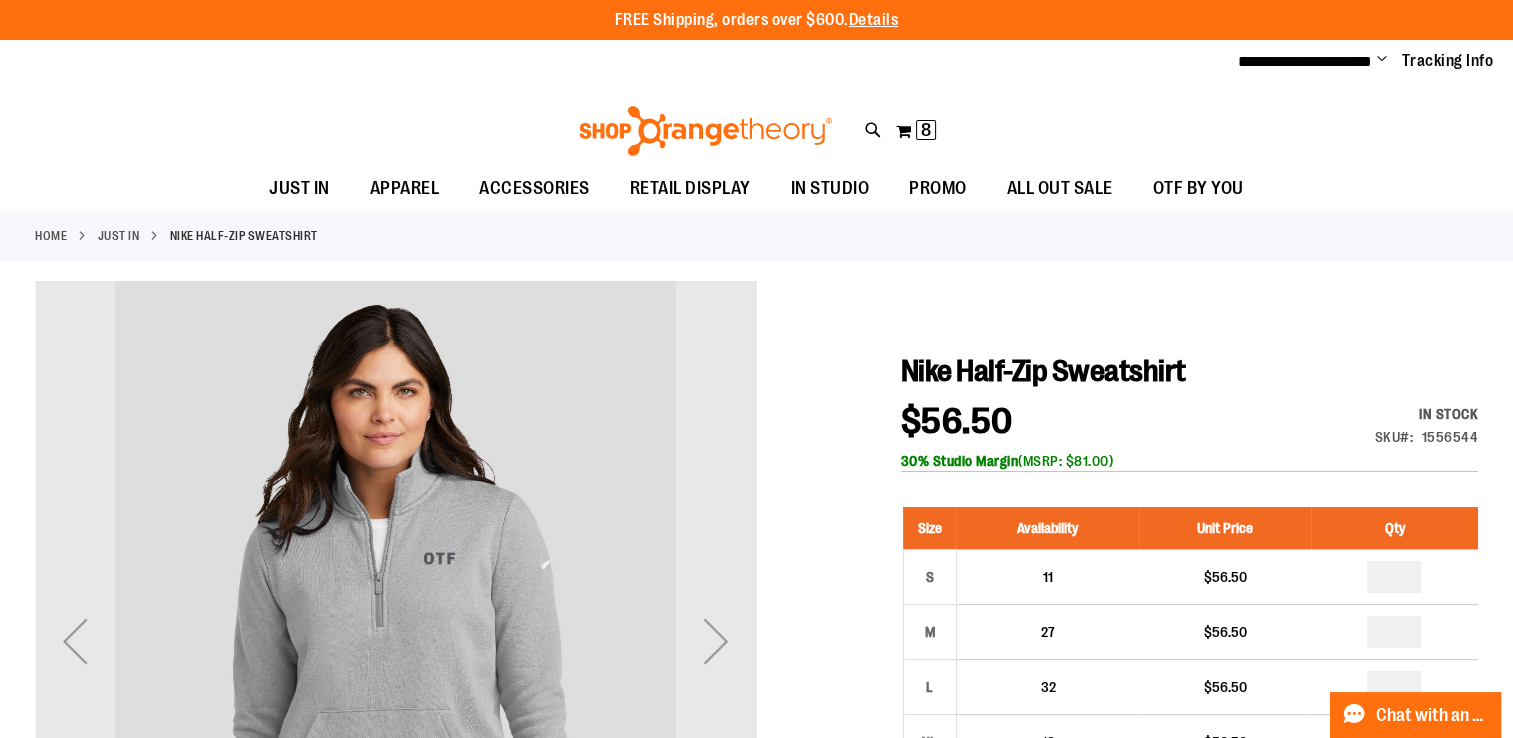 type on "**********" 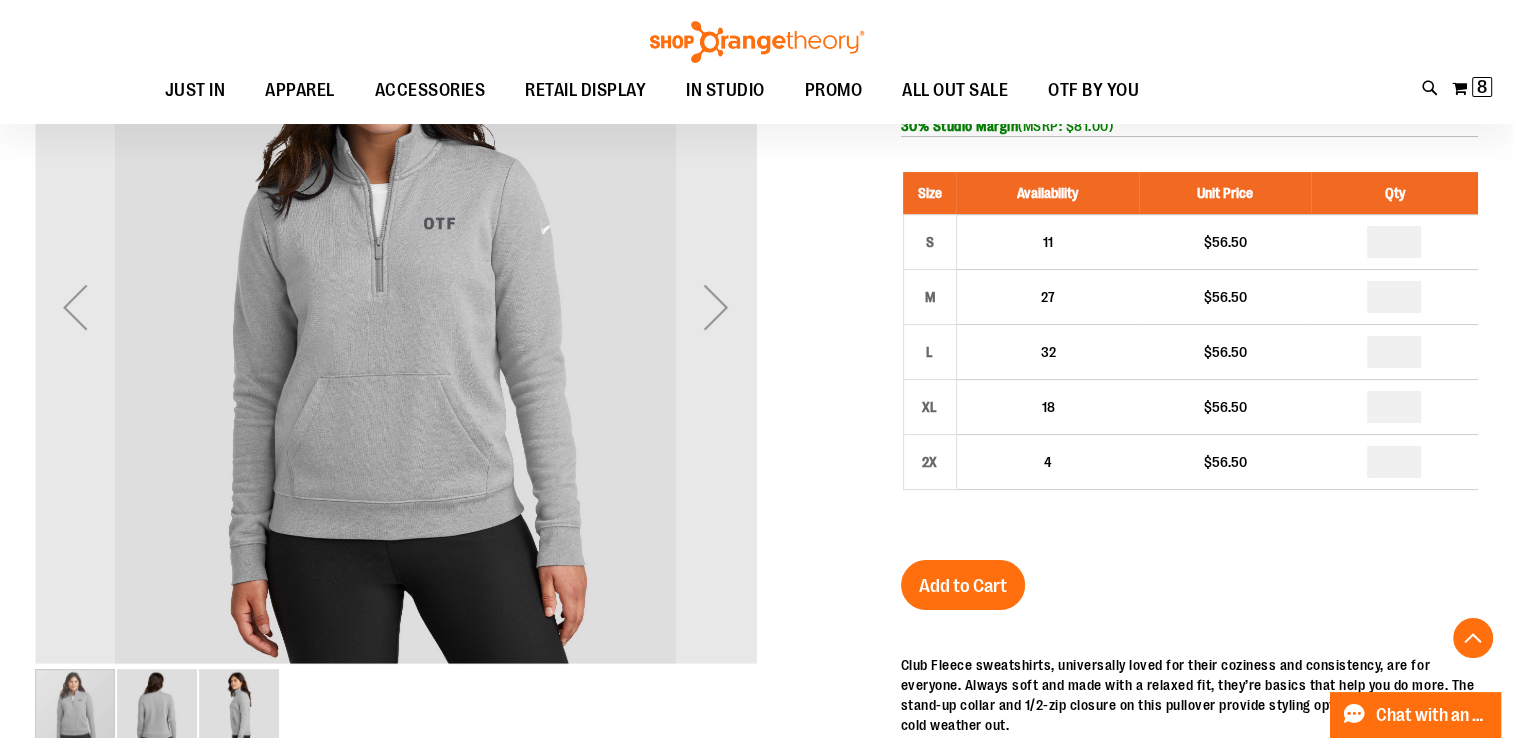 scroll, scrollTop: 309, scrollLeft: 0, axis: vertical 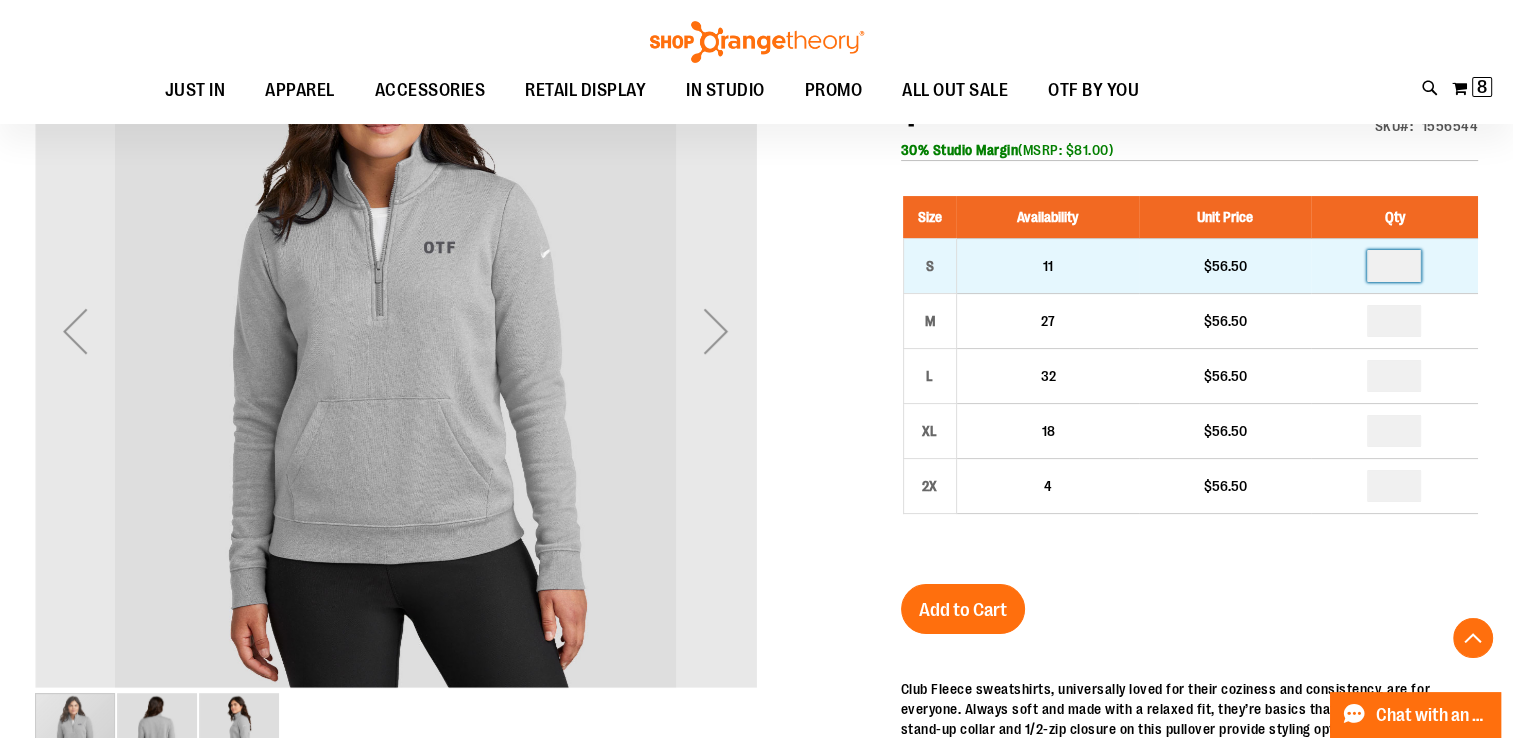 drag, startPoint x: 1408, startPoint y: 264, endPoint x: 1346, endPoint y: 268, distance: 62.1289 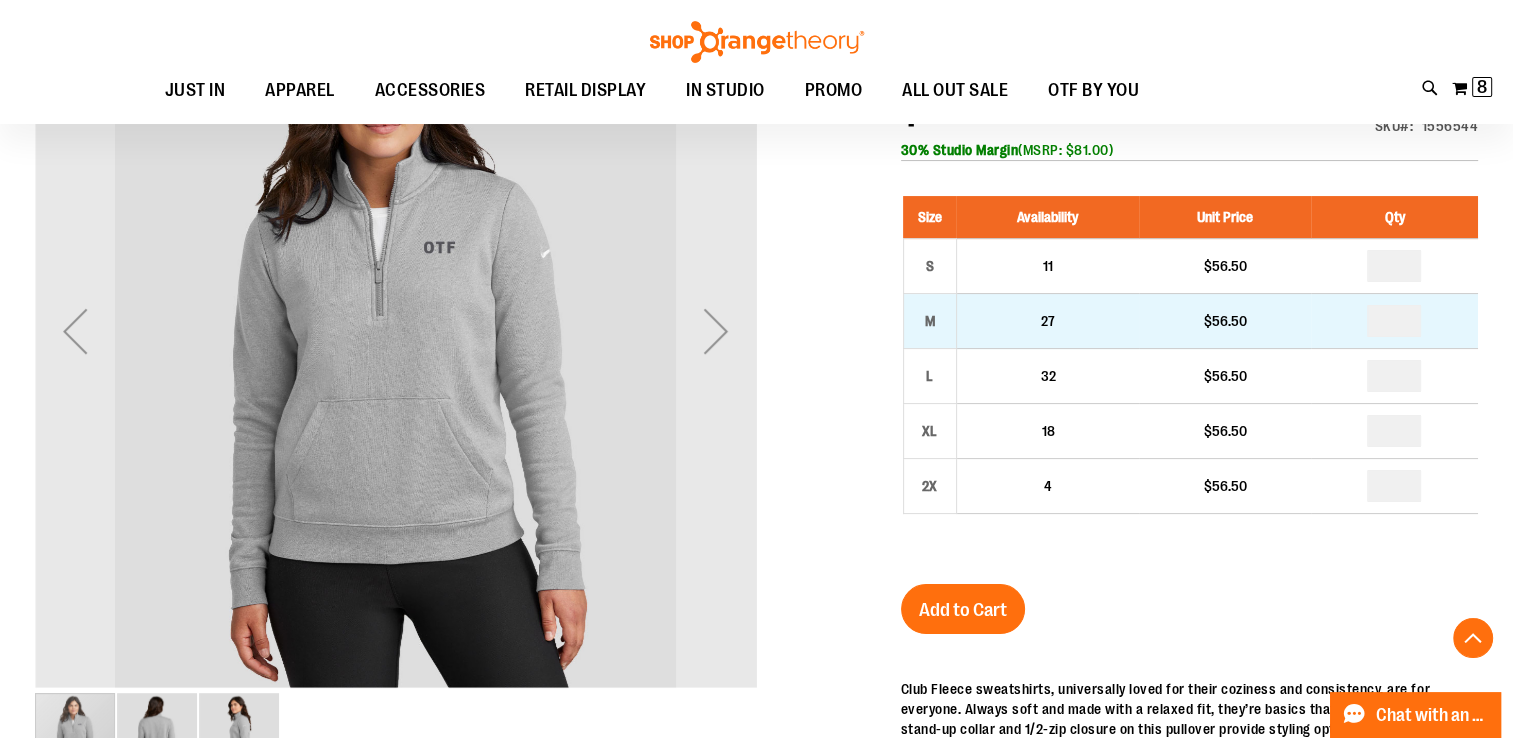 drag, startPoint x: 1407, startPoint y: 326, endPoint x: 1328, endPoint y: 328, distance: 79.025314 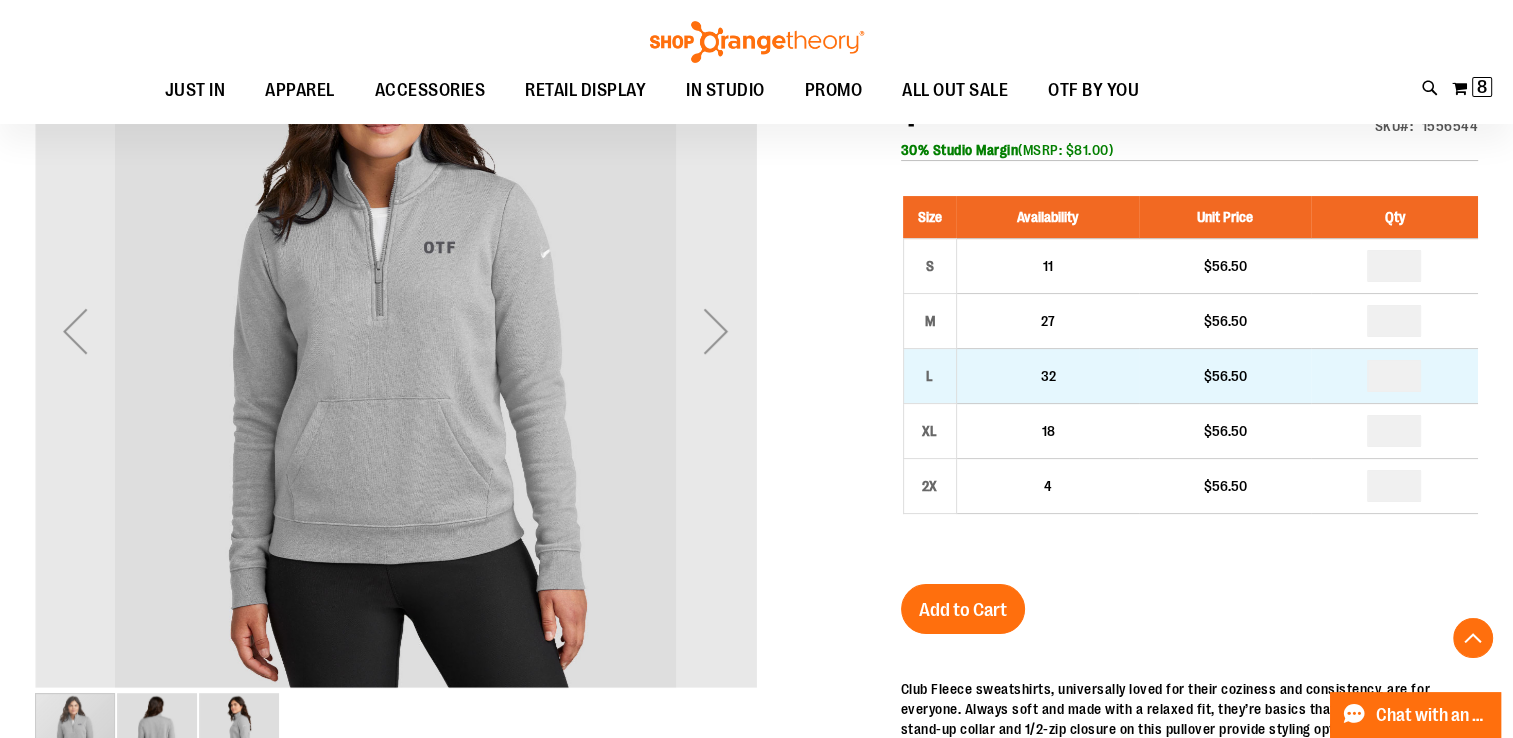 drag, startPoint x: 1412, startPoint y: 375, endPoint x: 1324, endPoint y: 383, distance: 88.362885 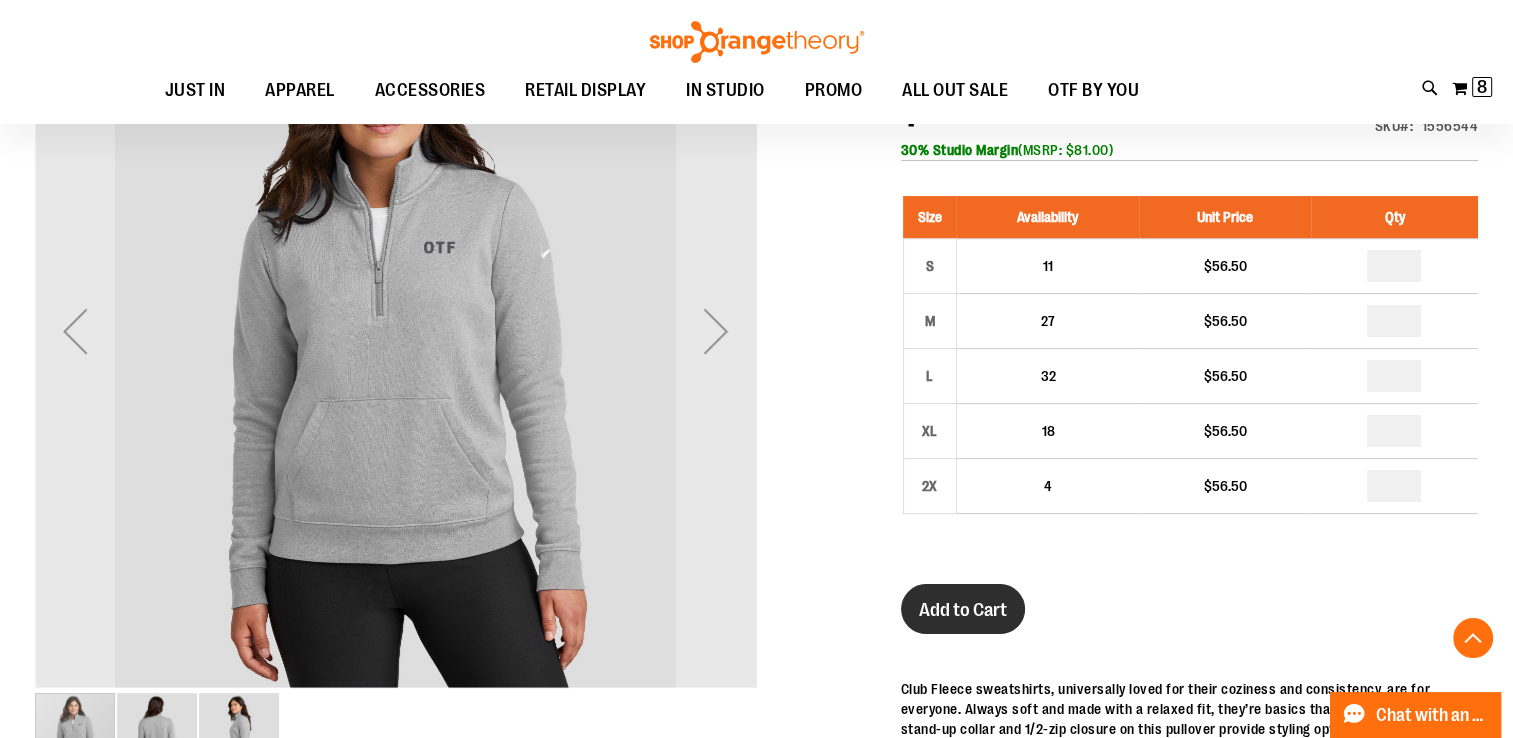 click on "Add to Cart" at bounding box center (963, 610) 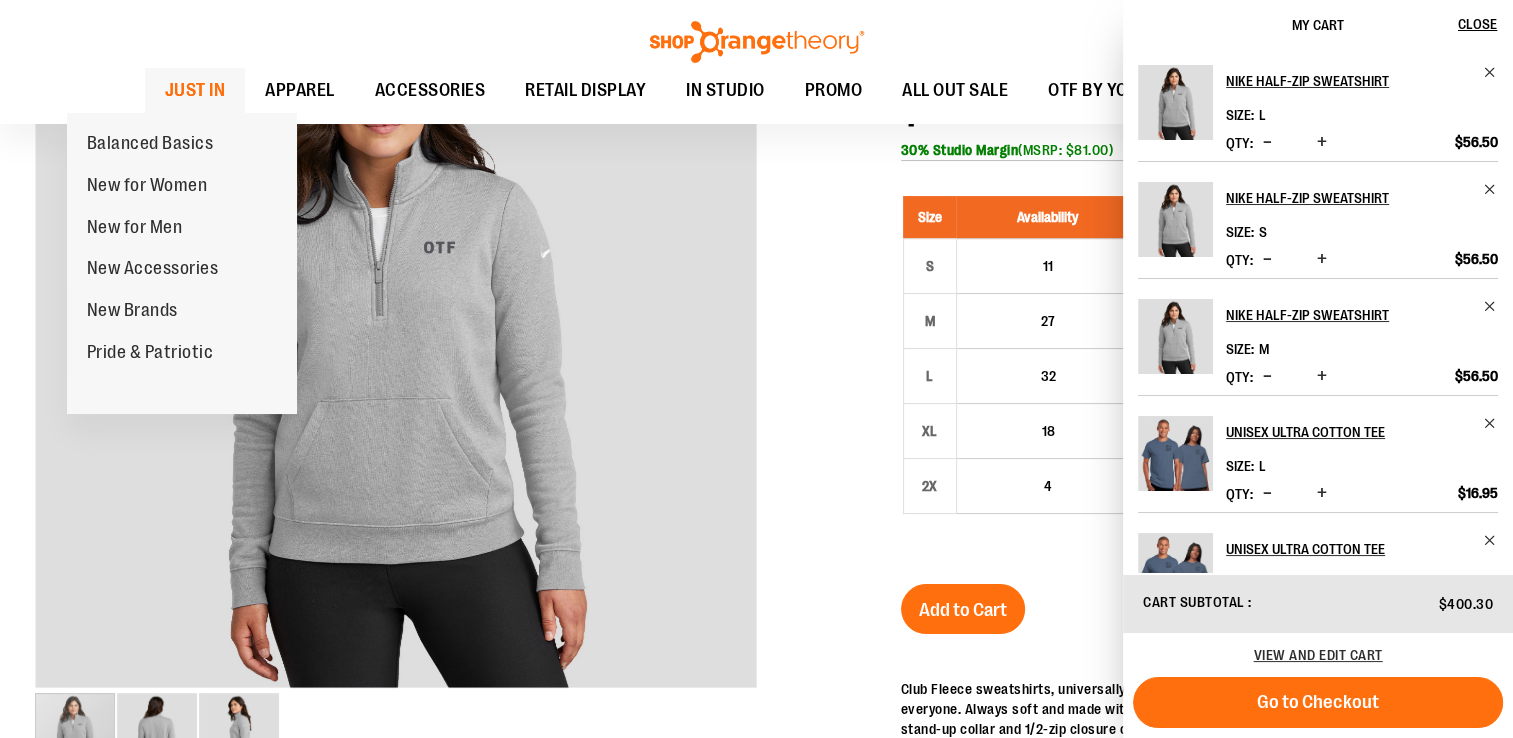 click on "JUST IN" at bounding box center [195, 90] 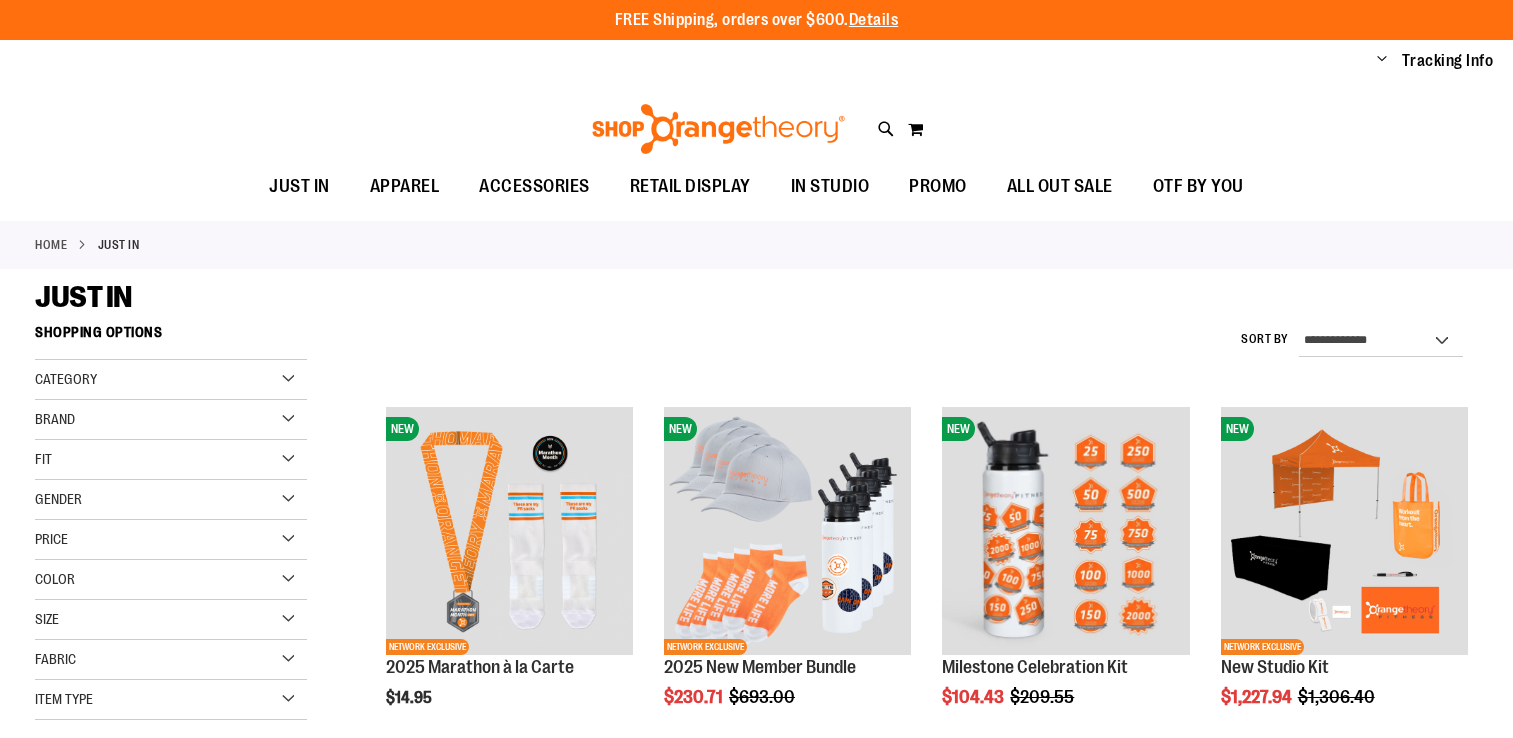scroll, scrollTop: 0, scrollLeft: 0, axis: both 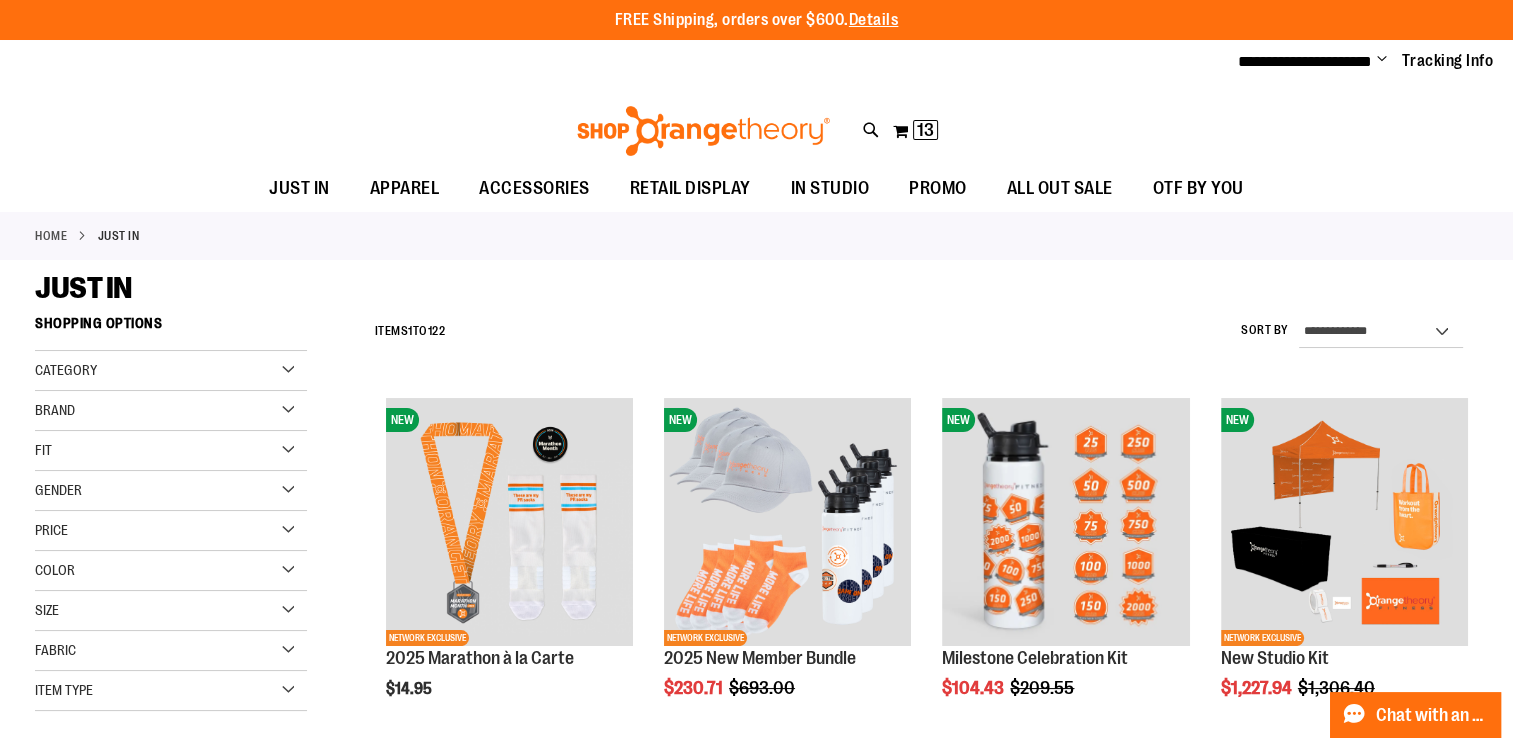 type on "**********" 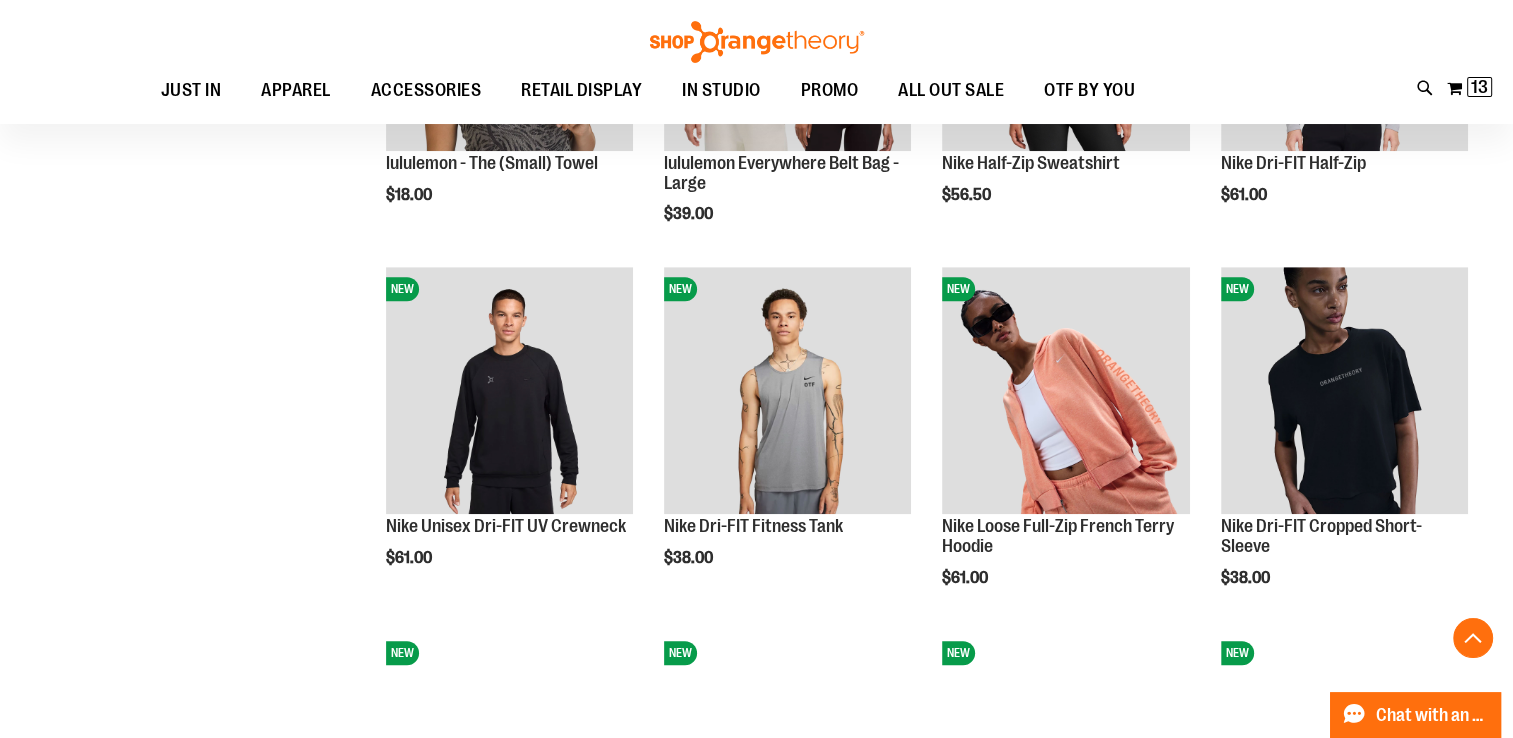 scroll, scrollTop: 1378, scrollLeft: 0, axis: vertical 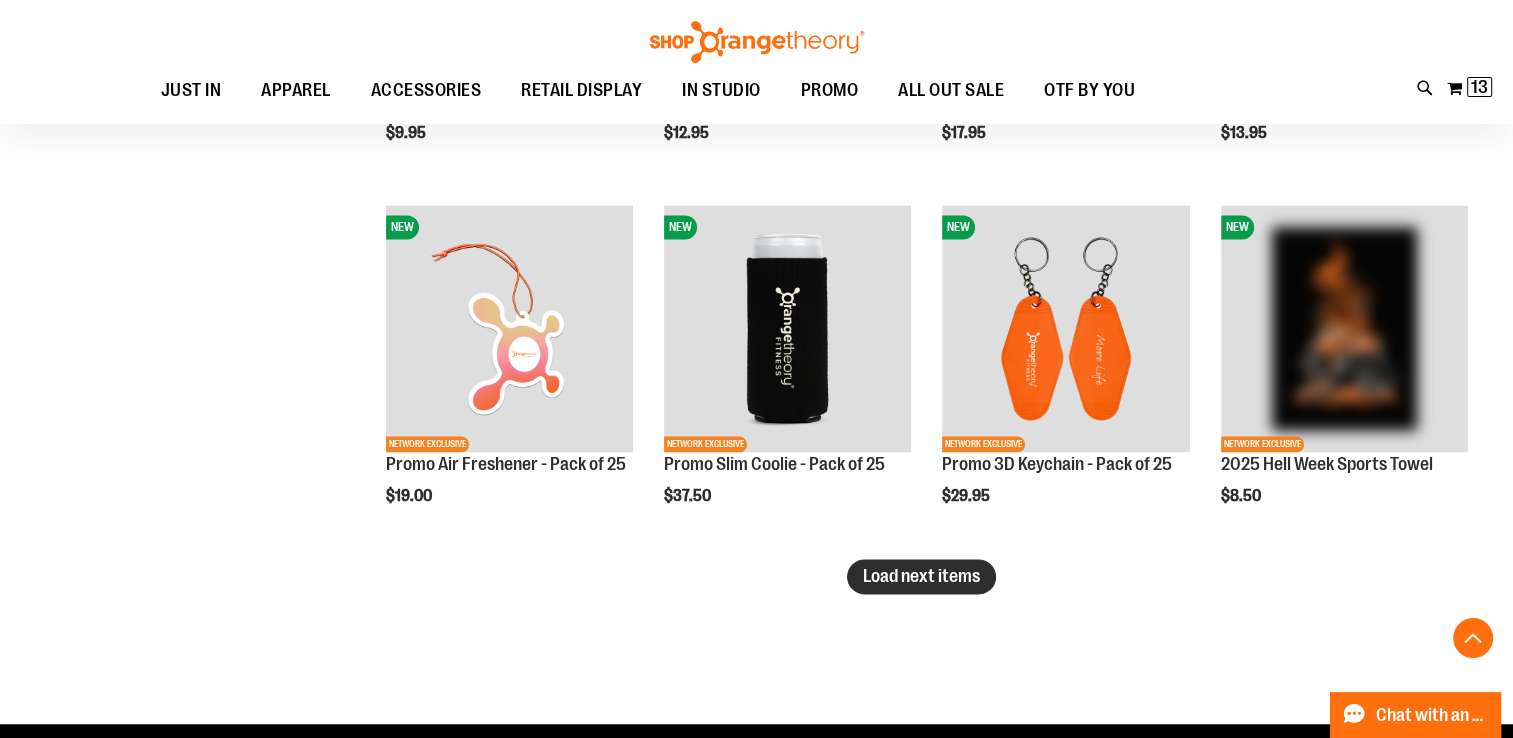 click on "Load next items" at bounding box center (921, 576) 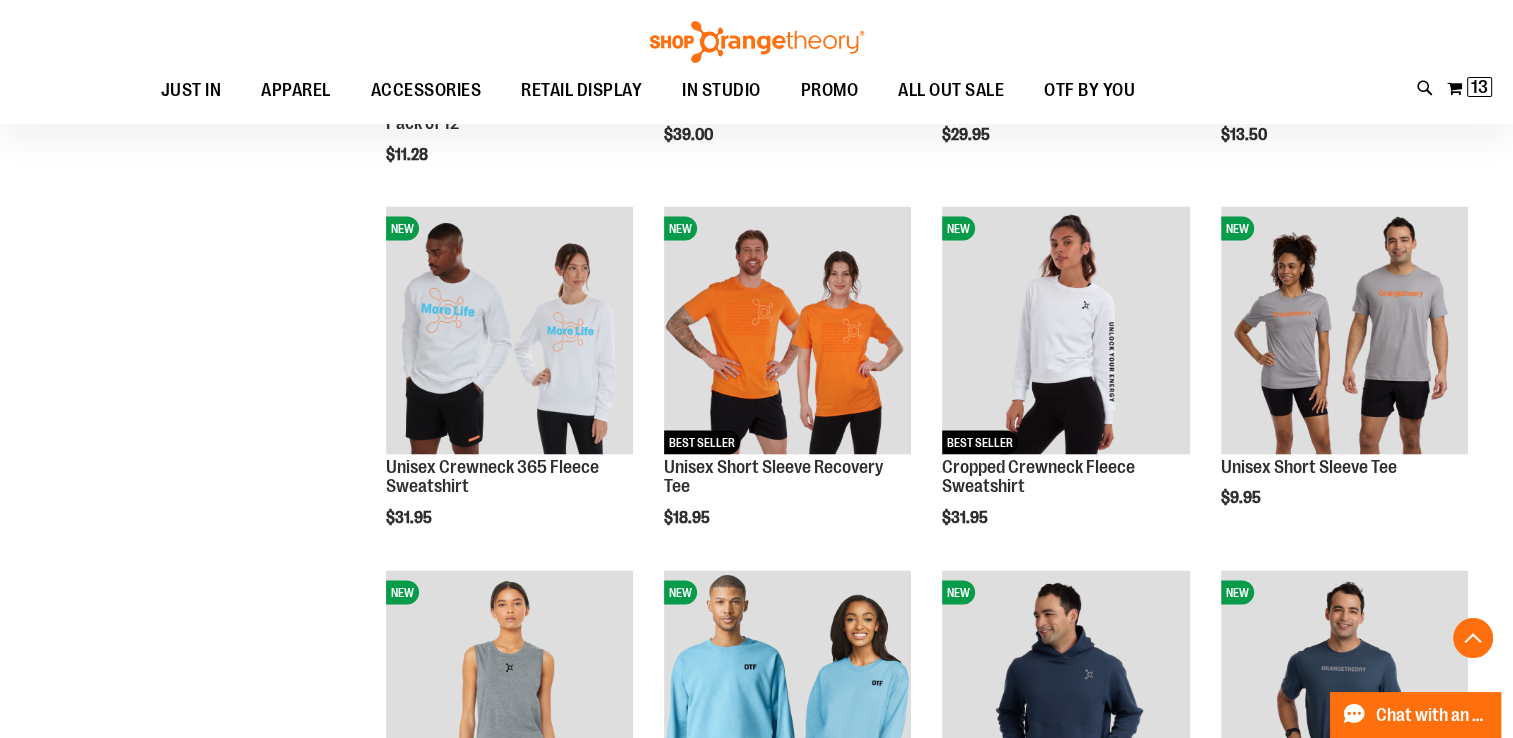 scroll, scrollTop: 3898, scrollLeft: 0, axis: vertical 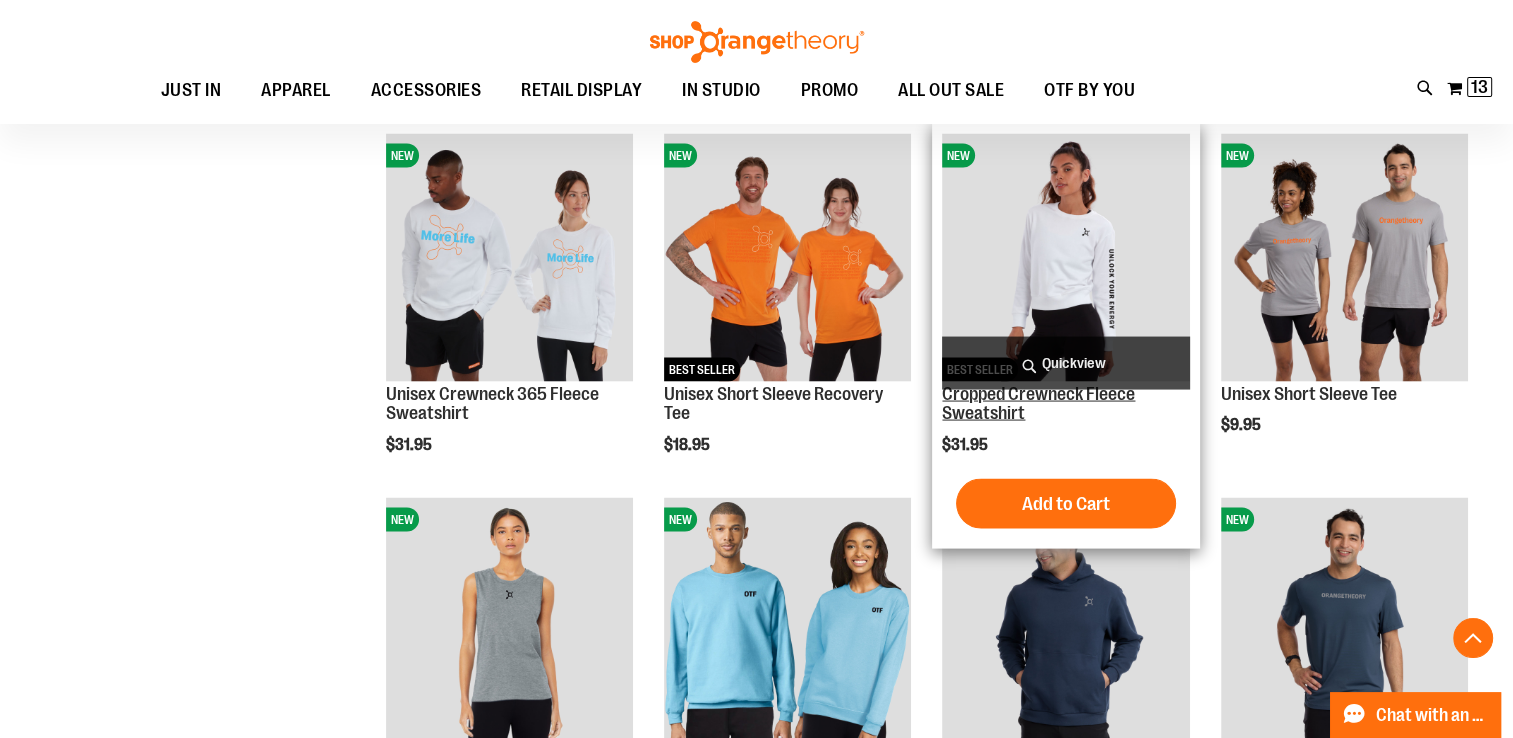 click on "Cropped Crewneck Fleece Sweatshirt" at bounding box center (1038, 404) 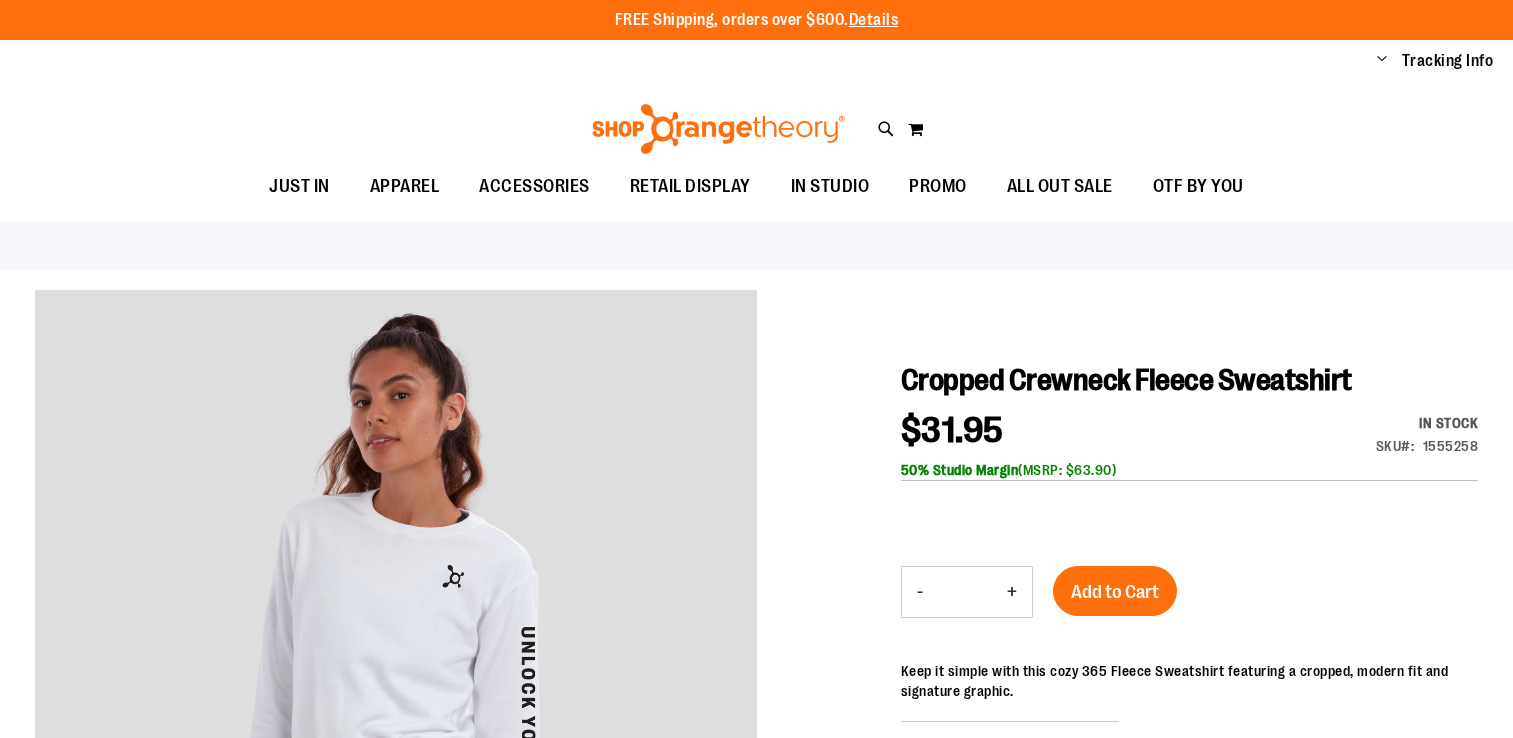 scroll, scrollTop: 0, scrollLeft: 0, axis: both 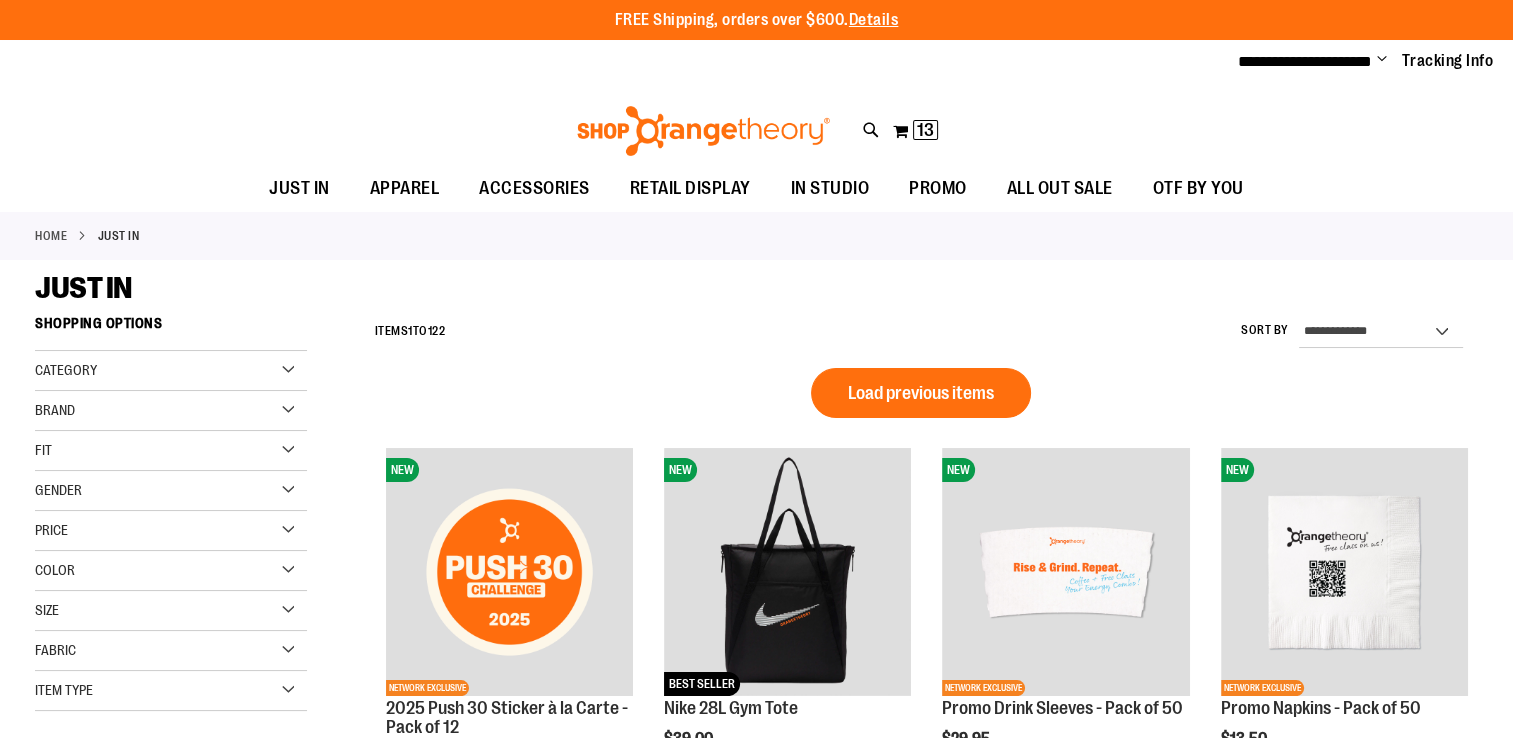 type on "**********" 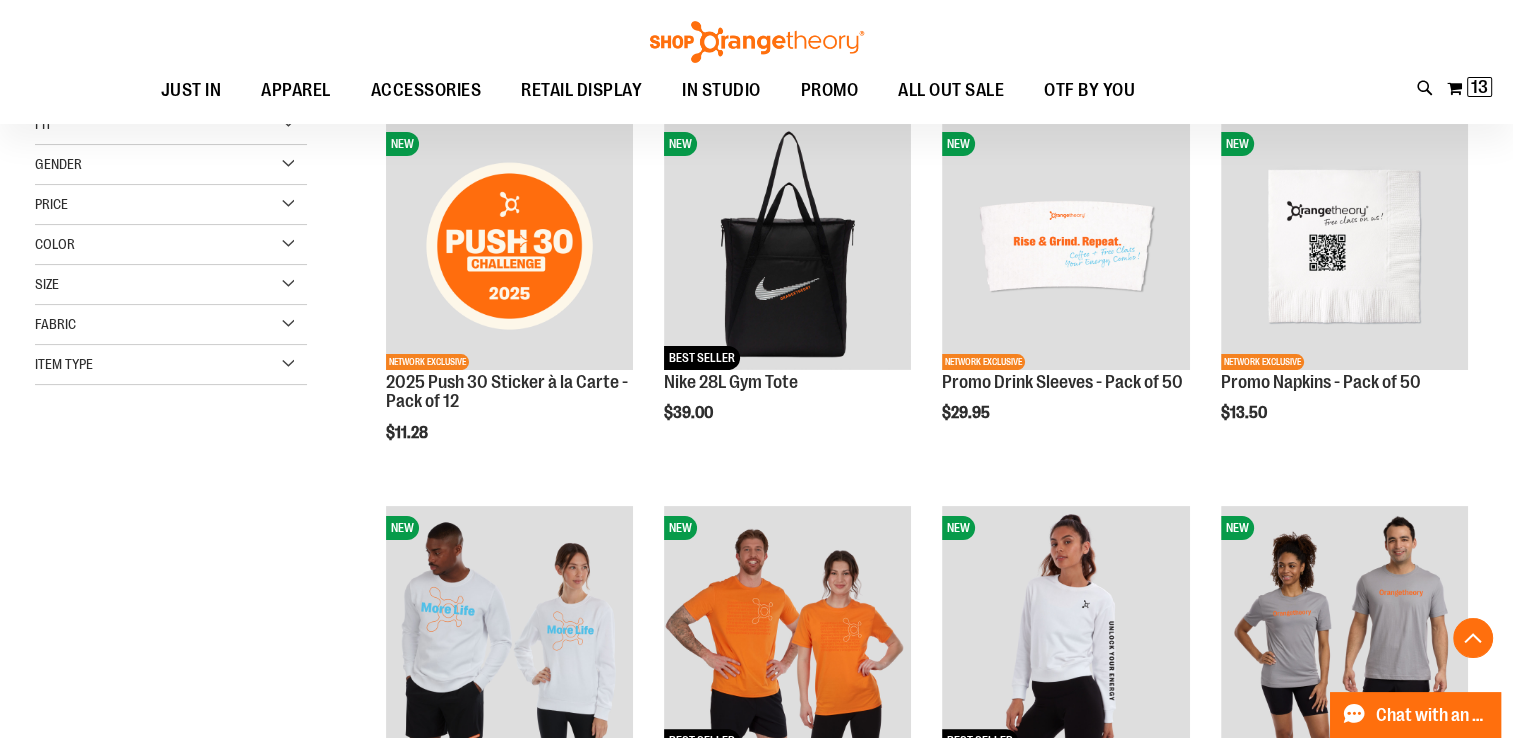scroll, scrollTop: 336, scrollLeft: 0, axis: vertical 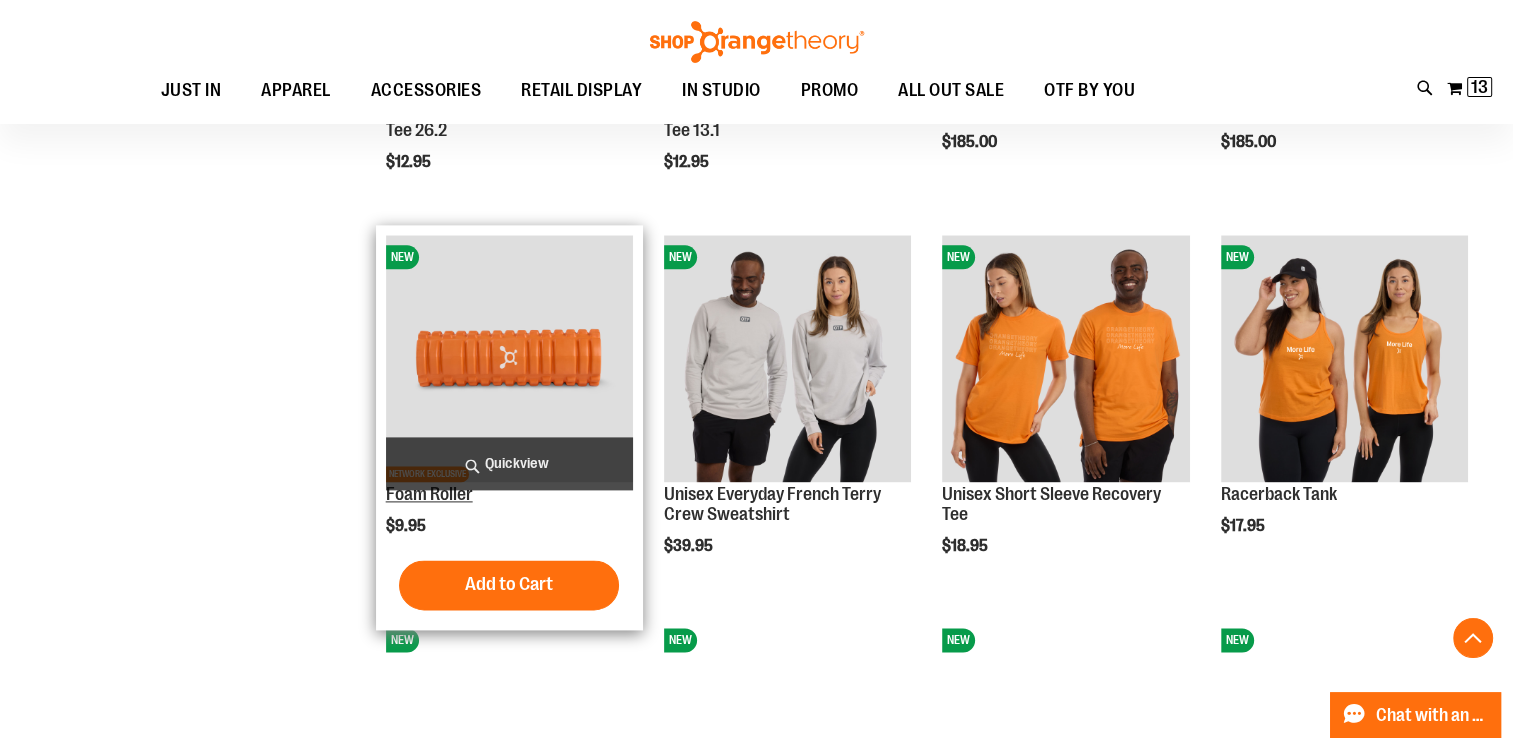 click on "Foam Roller" at bounding box center [429, 494] 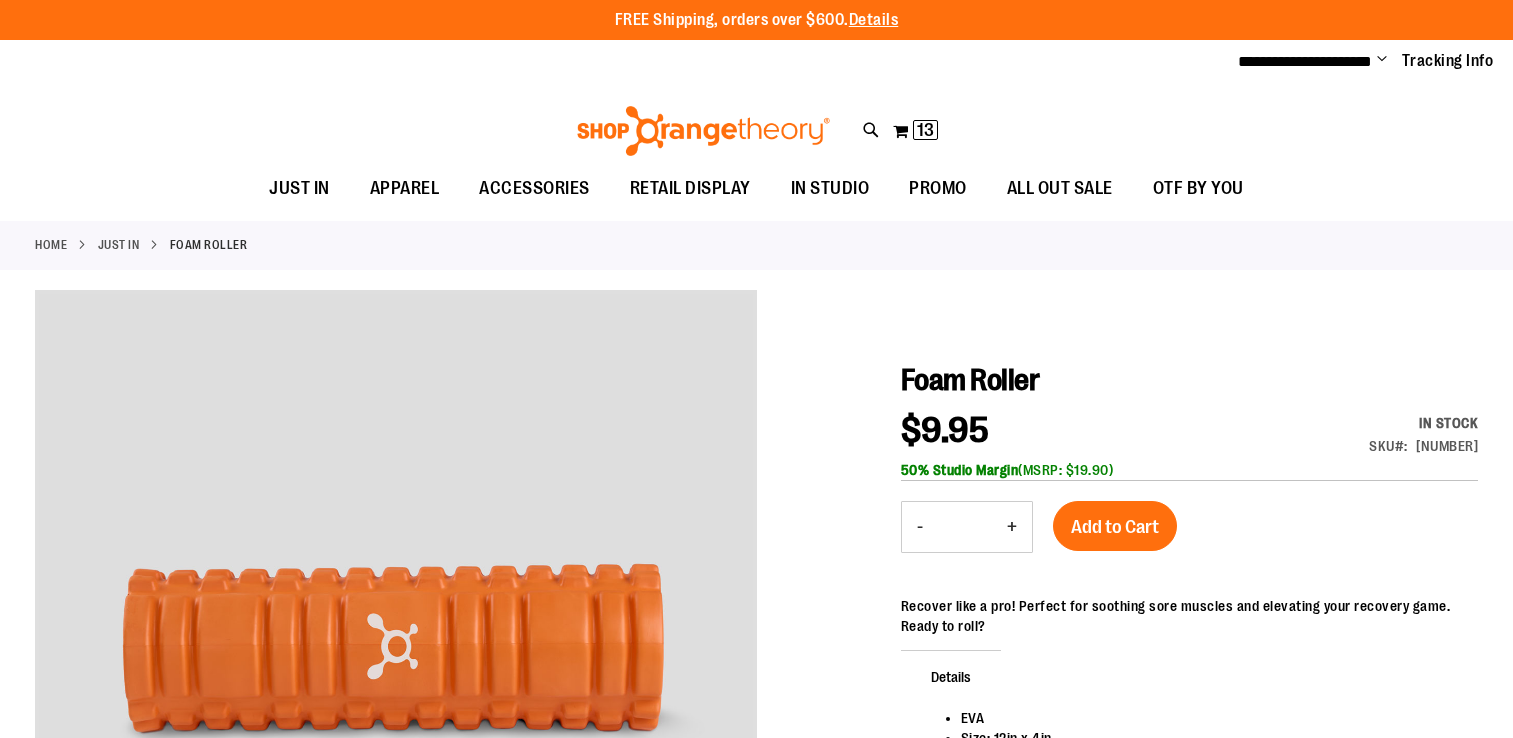 scroll, scrollTop: 0, scrollLeft: 0, axis: both 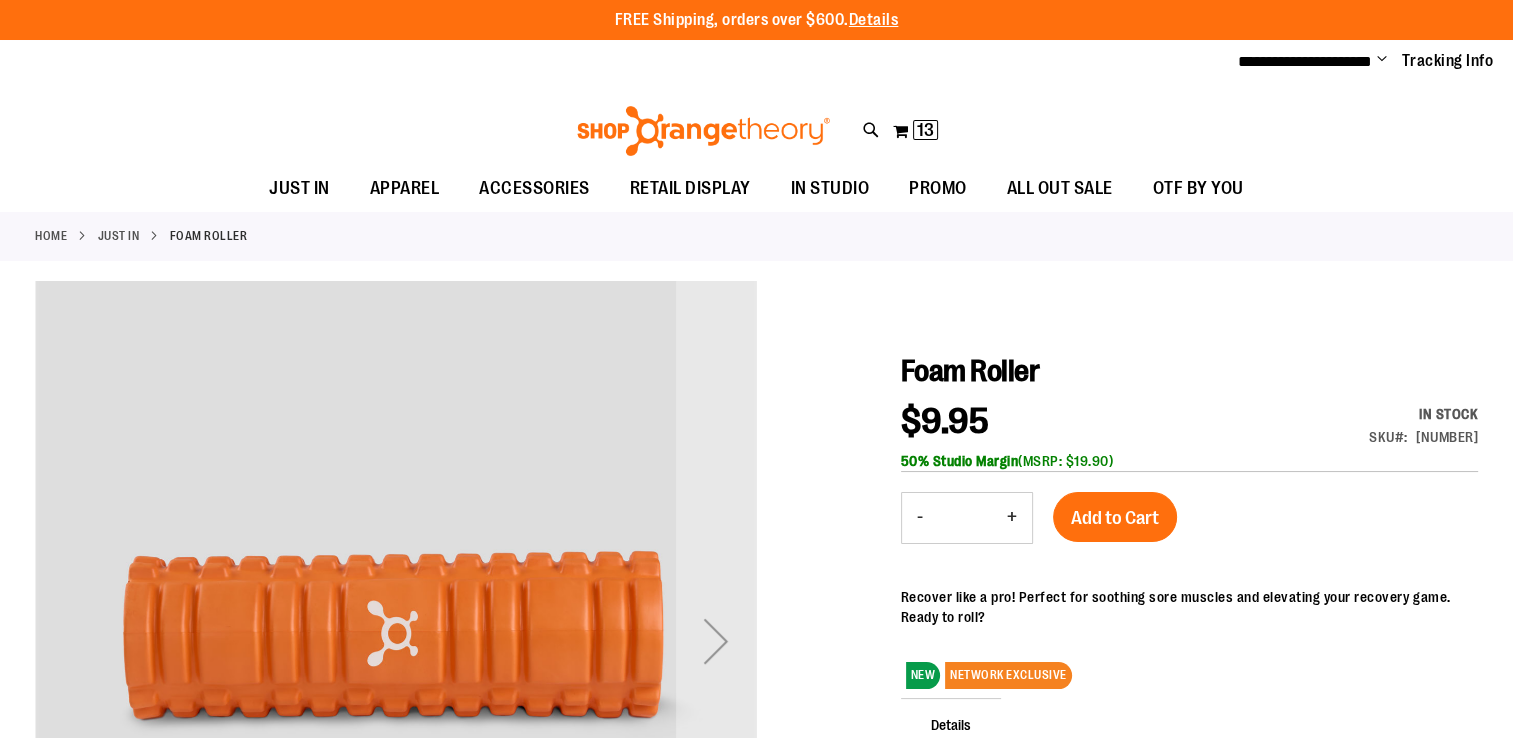 type on "**********" 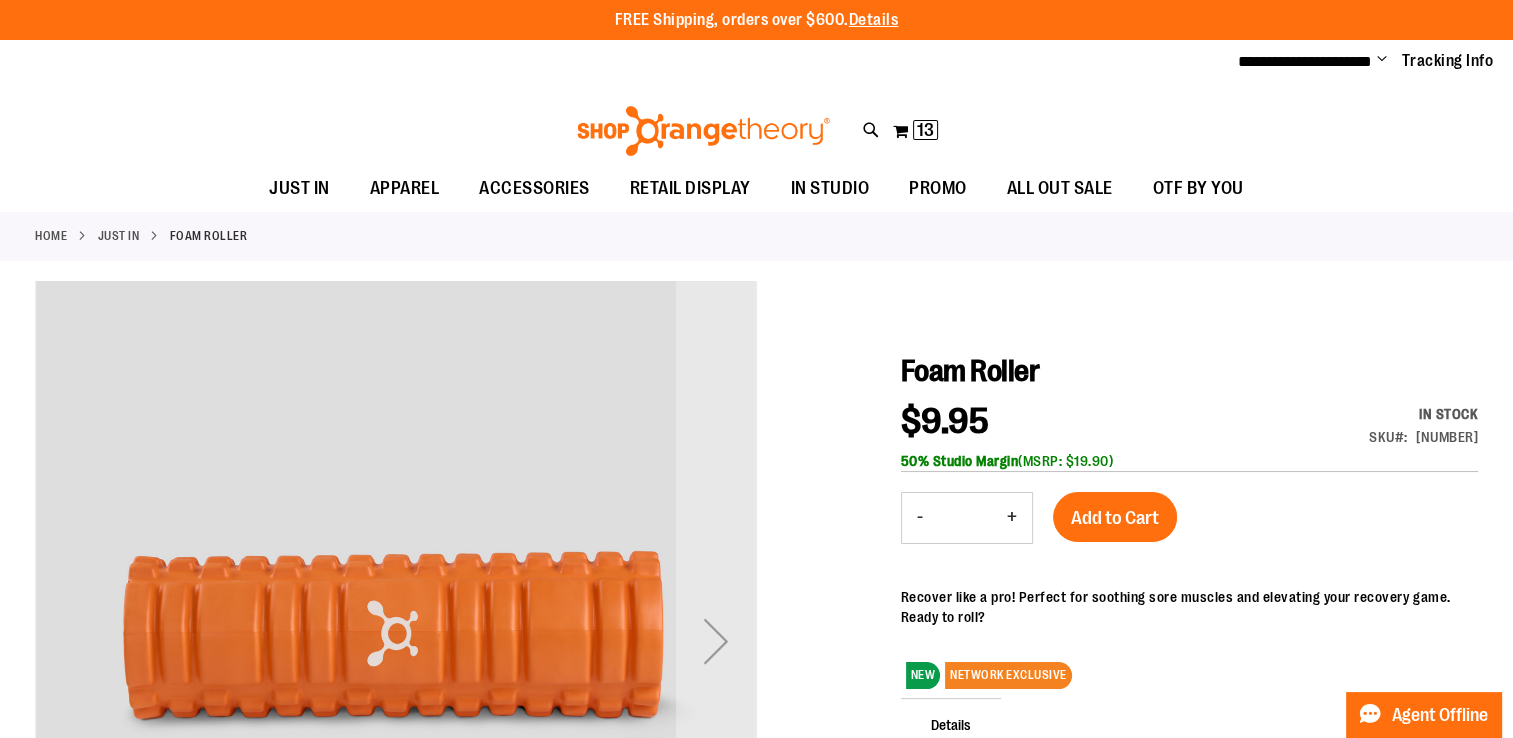click on "+" at bounding box center (1012, 518) 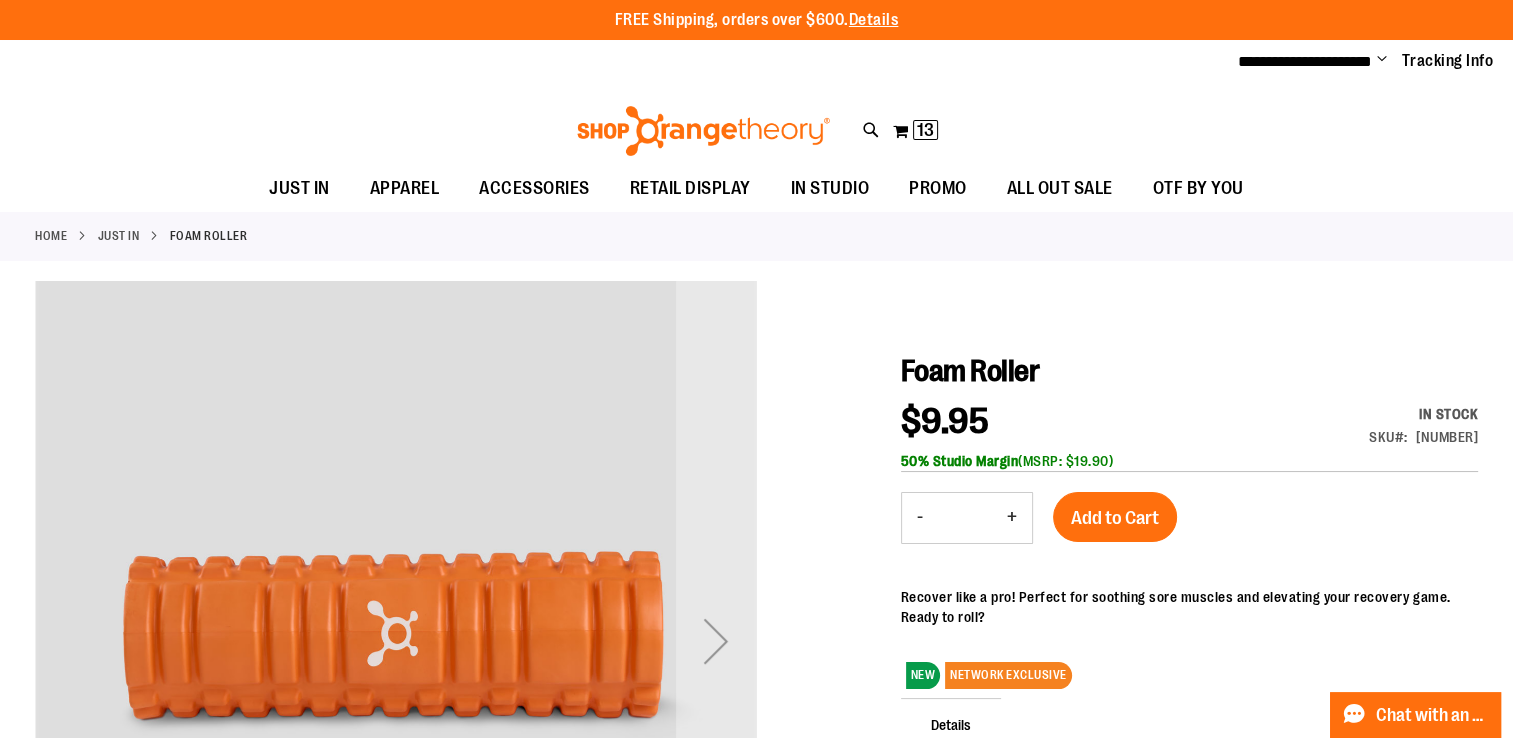 click on "+" at bounding box center [1012, 518] 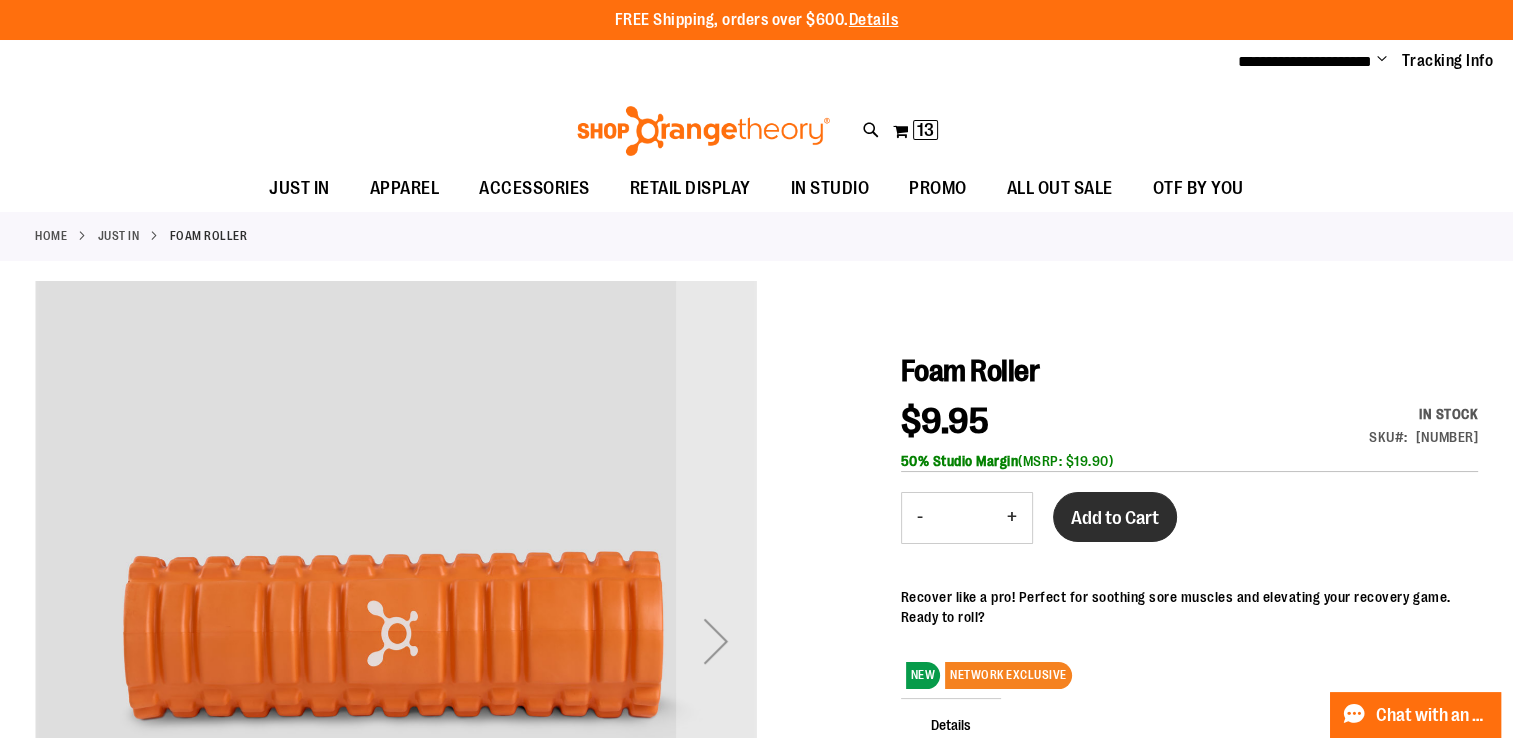 click on "Add to Cart" at bounding box center [1115, 518] 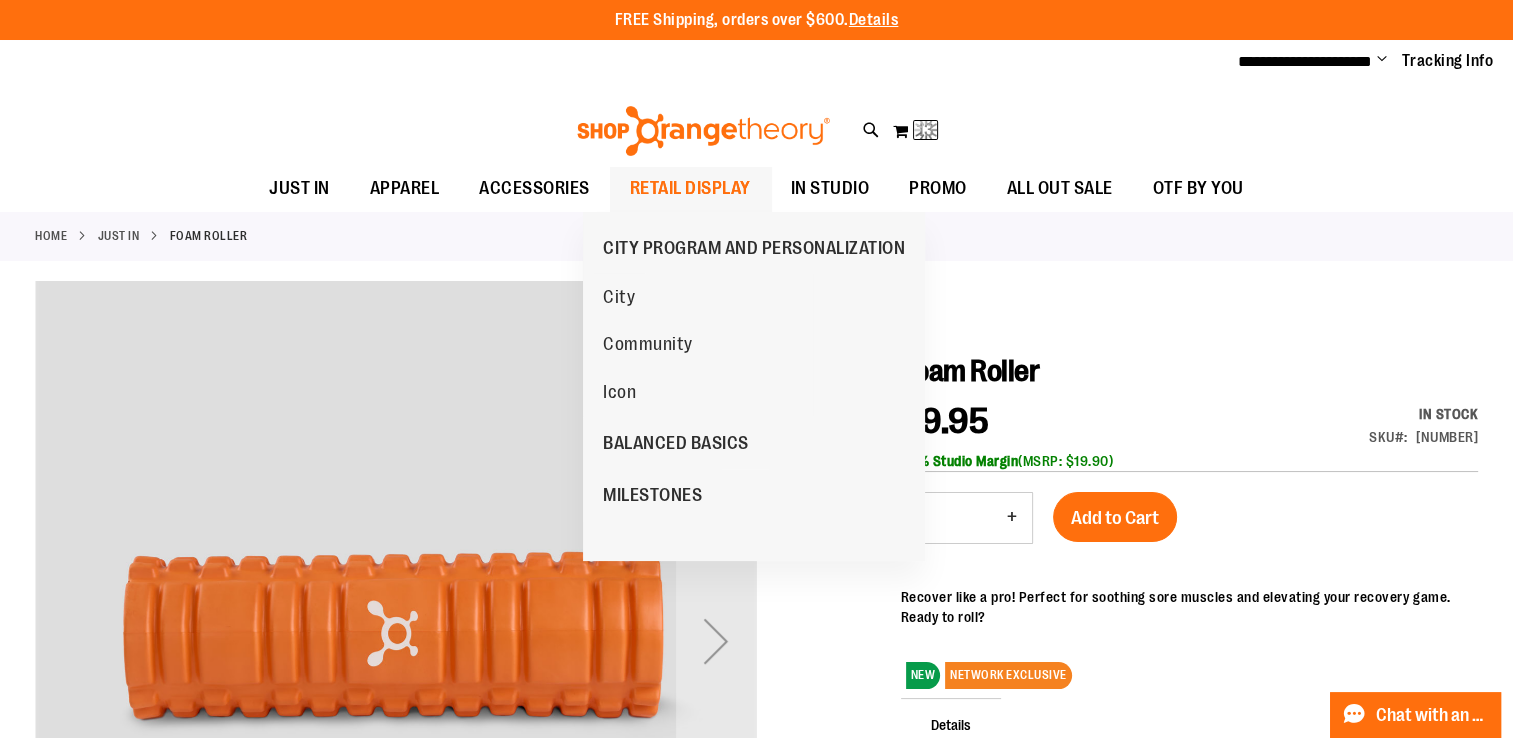 click on "RETAIL DISPLAY" at bounding box center [690, 188] 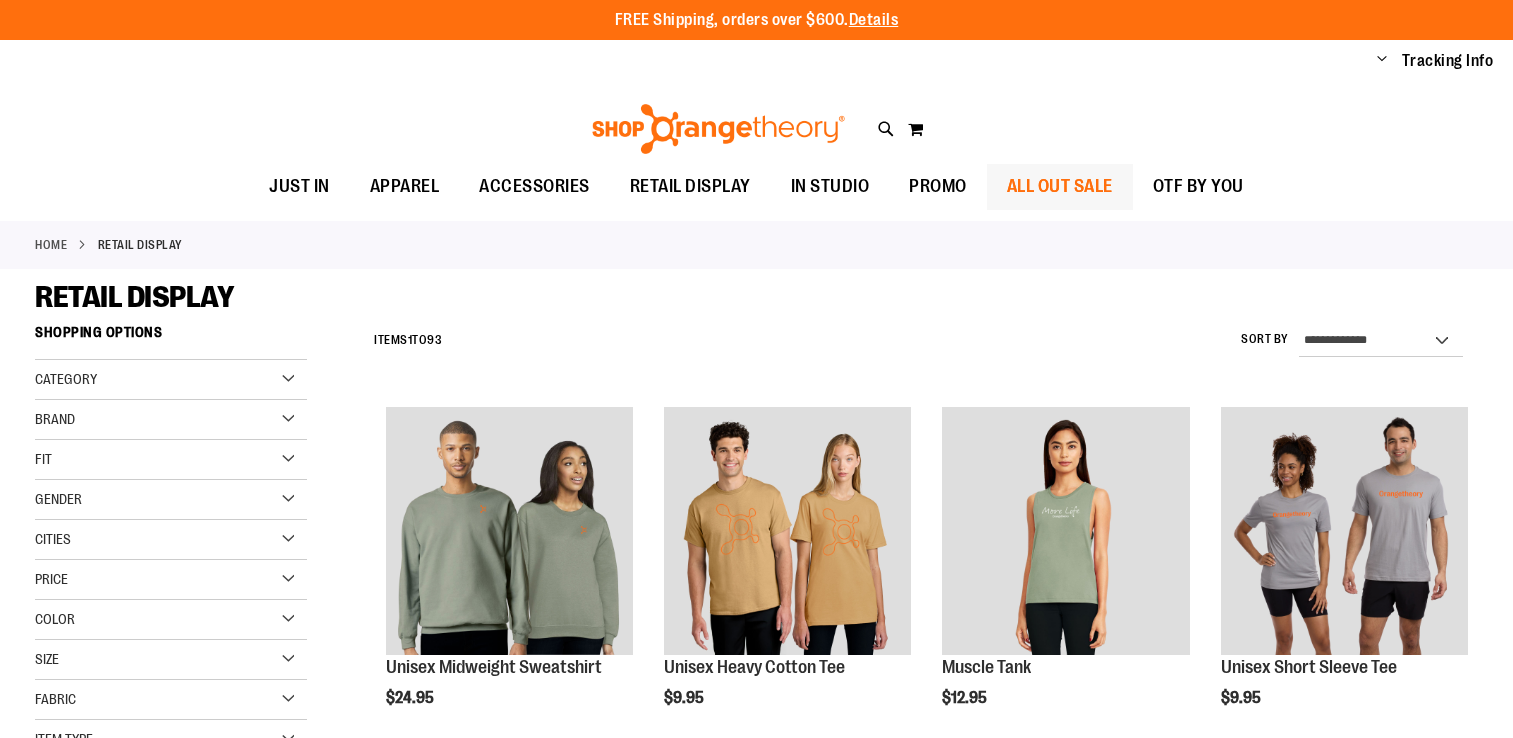 scroll, scrollTop: 0, scrollLeft: 0, axis: both 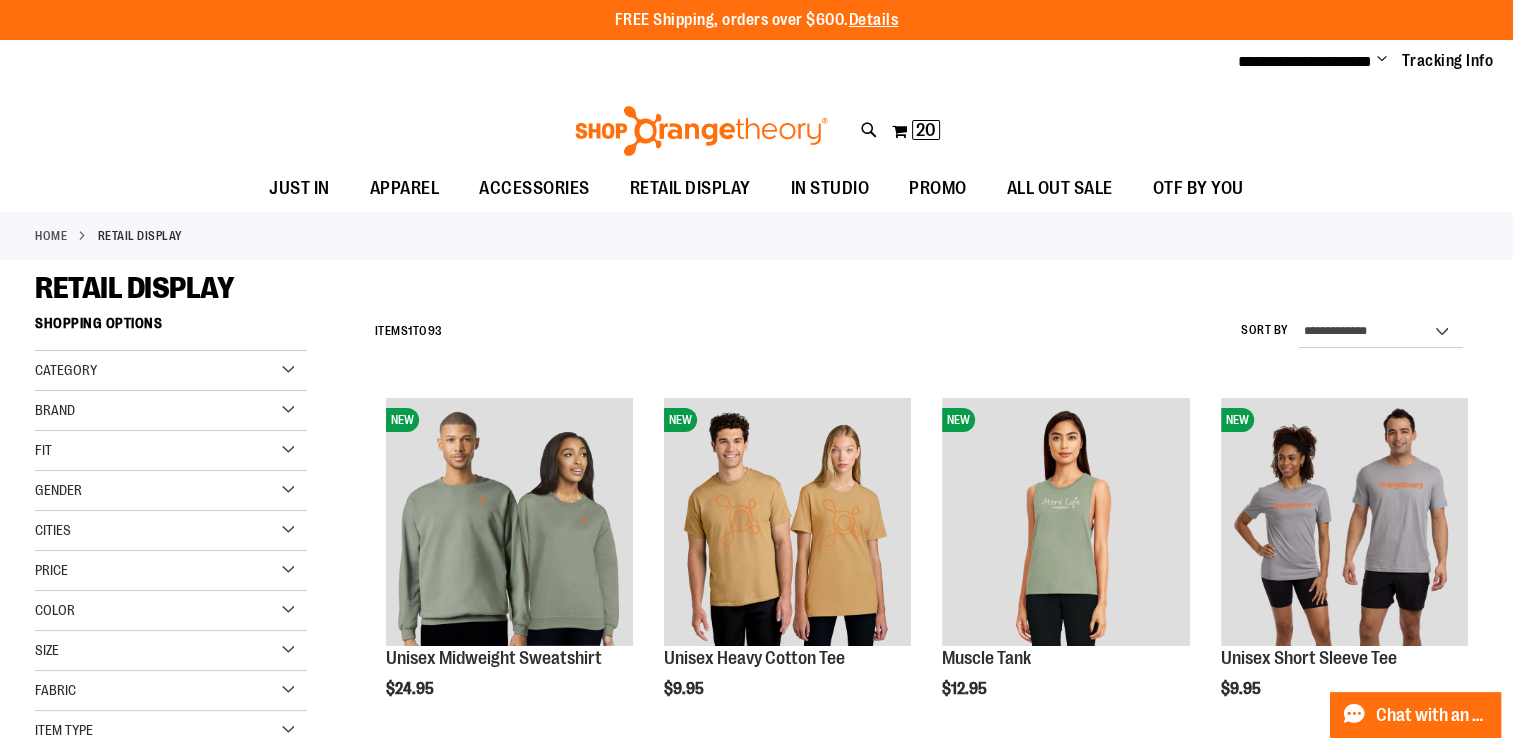type on "**********" 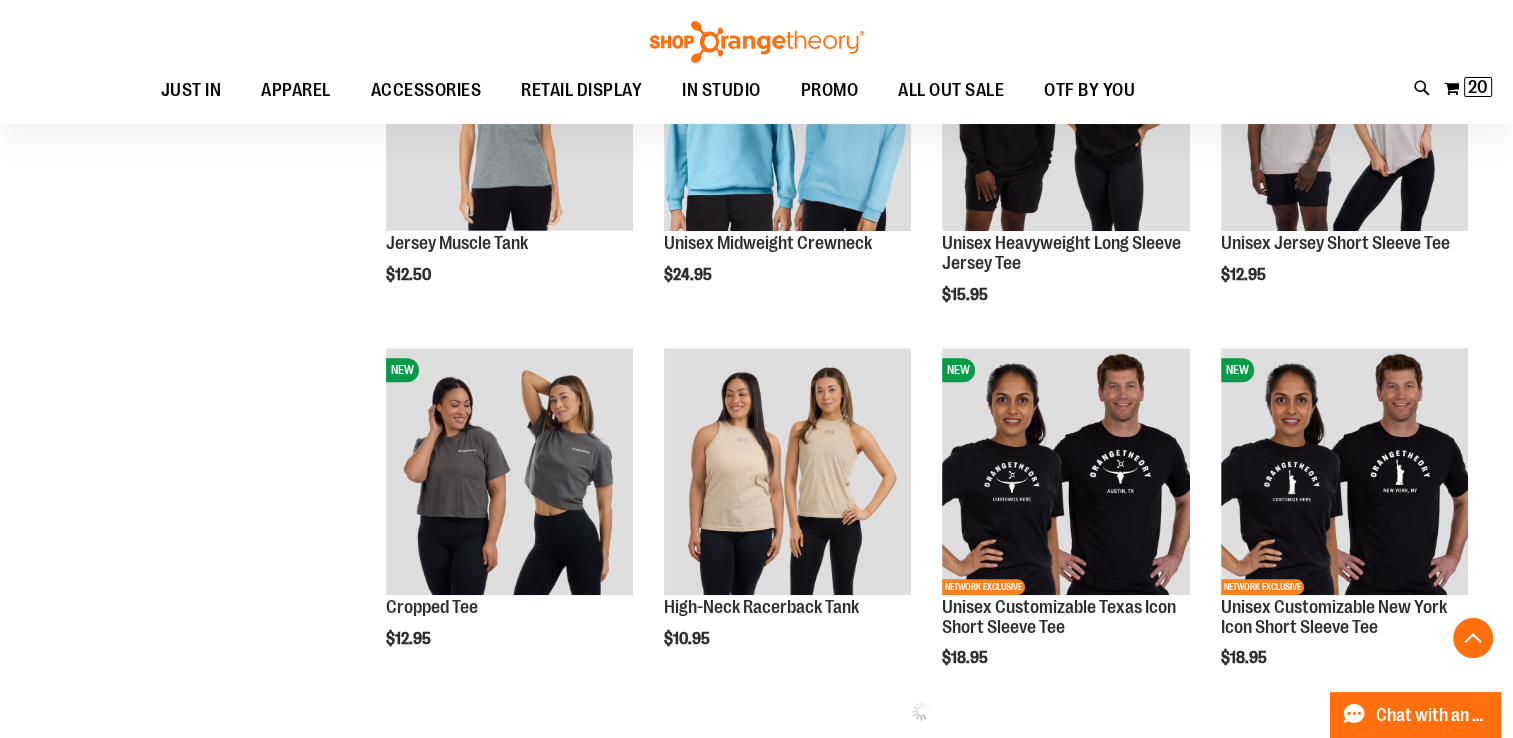 scroll, scrollTop: 800, scrollLeft: 0, axis: vertical 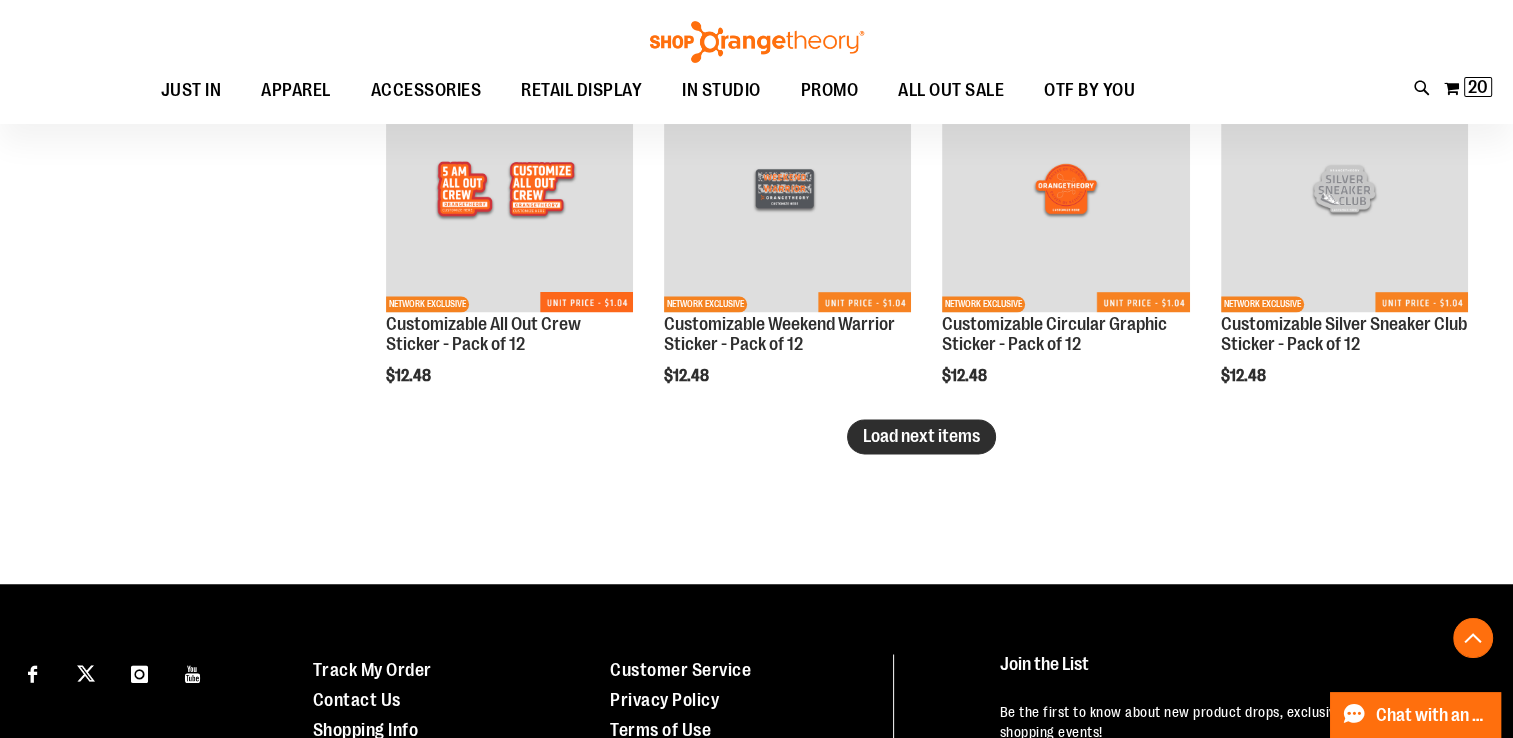 click on "Load next items" at bounding box center (921, 436) 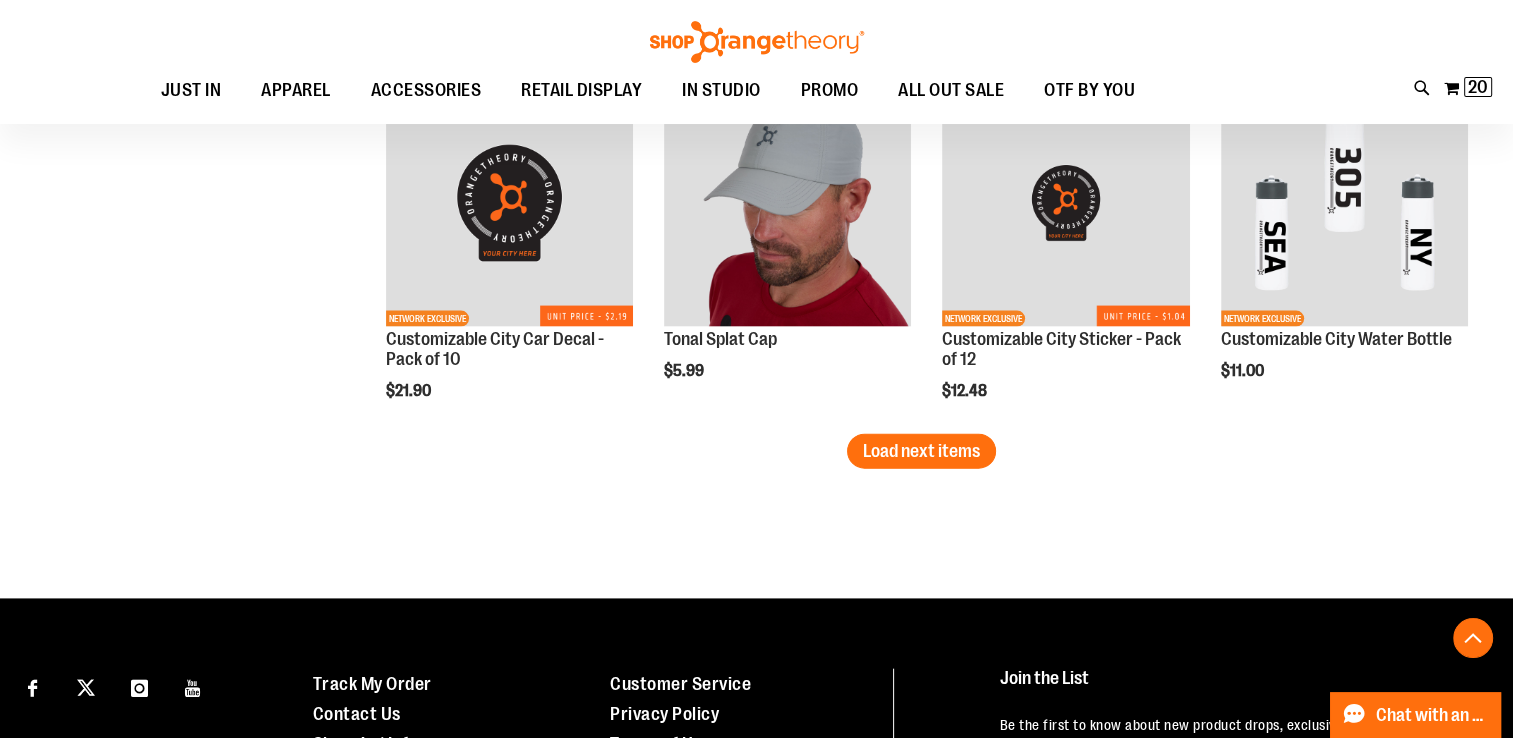 scroll, scrollTop: 4353, scrollLeft: 0, axis: vertical 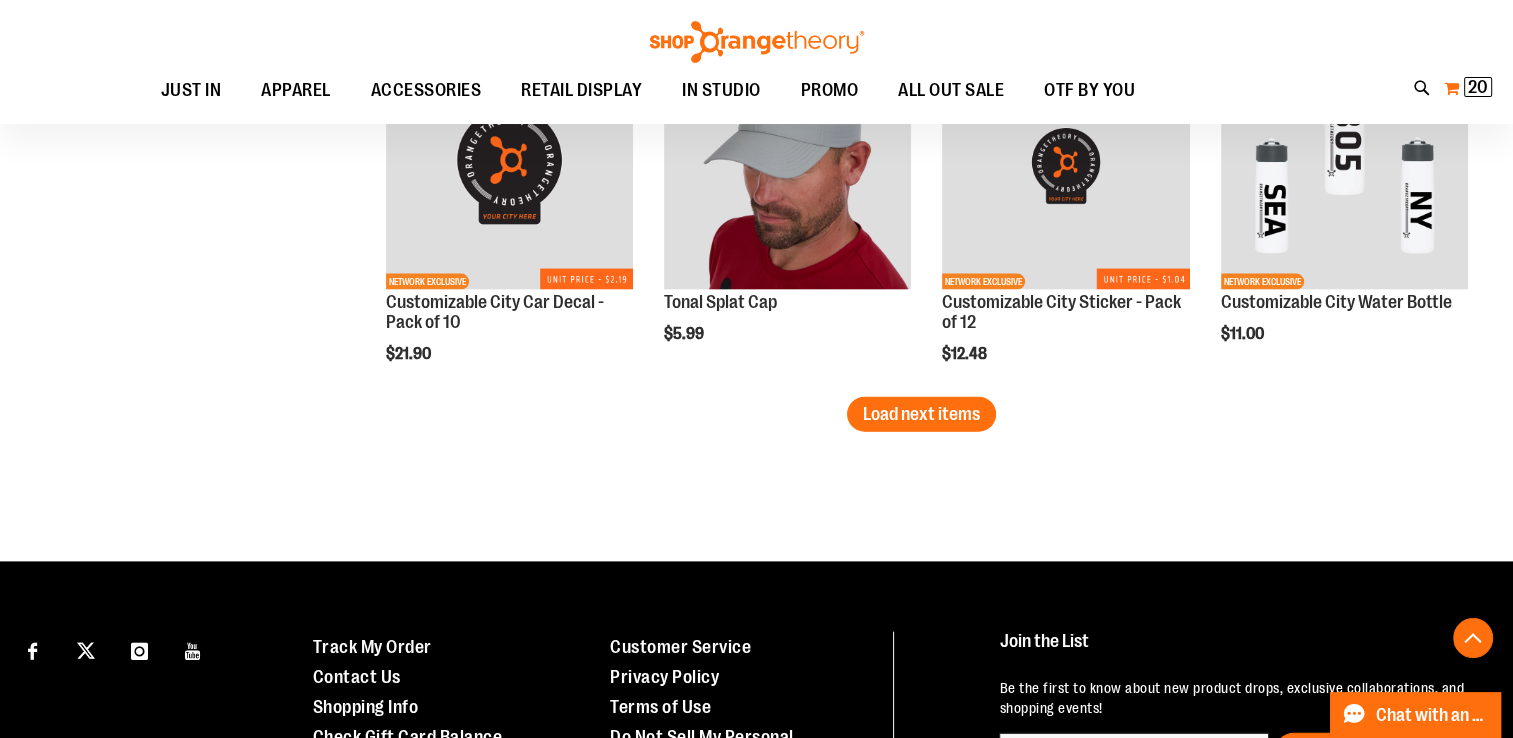 click on "20
20
items" at bounding box center [1478, 87] 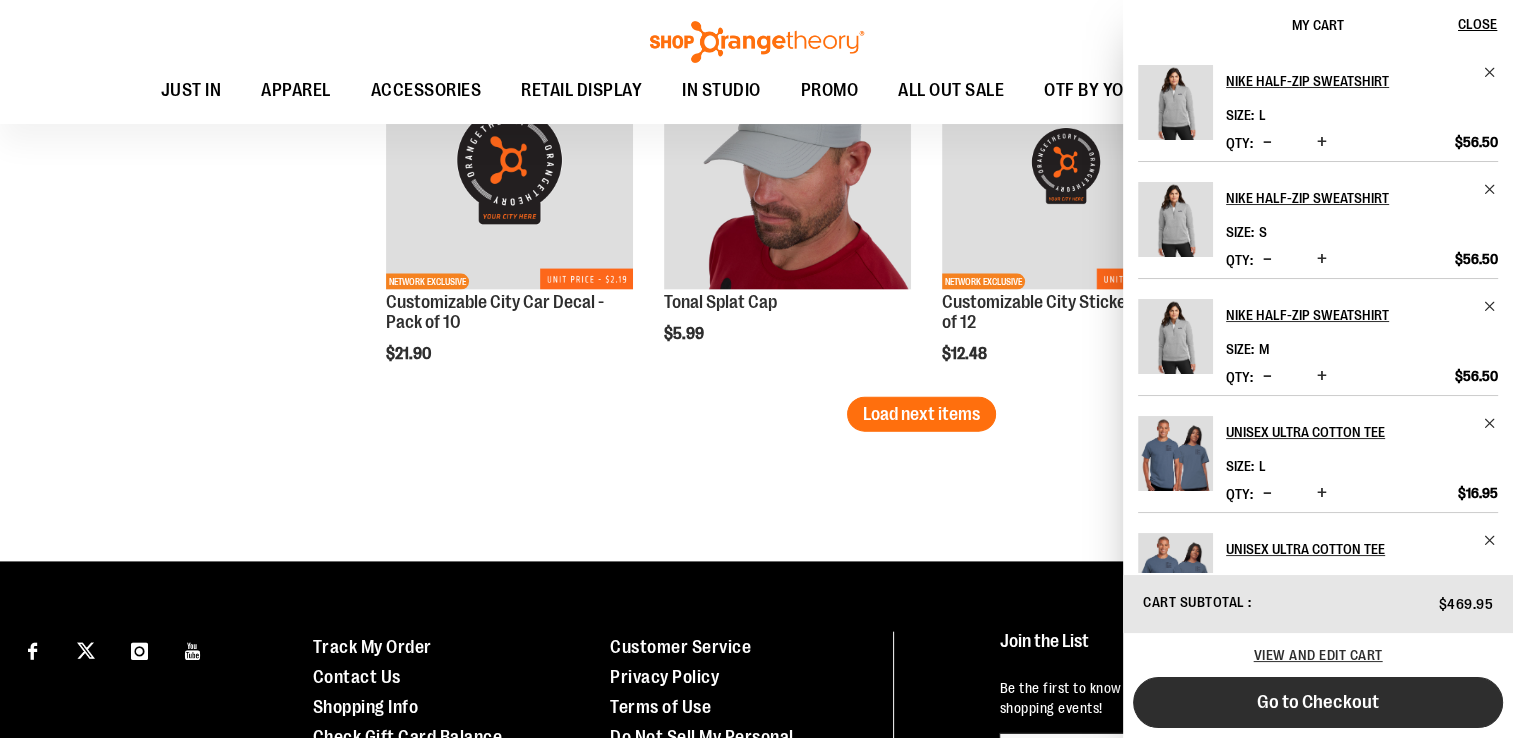 click on "Go to Checkout" at bounding box center (1318, 702) 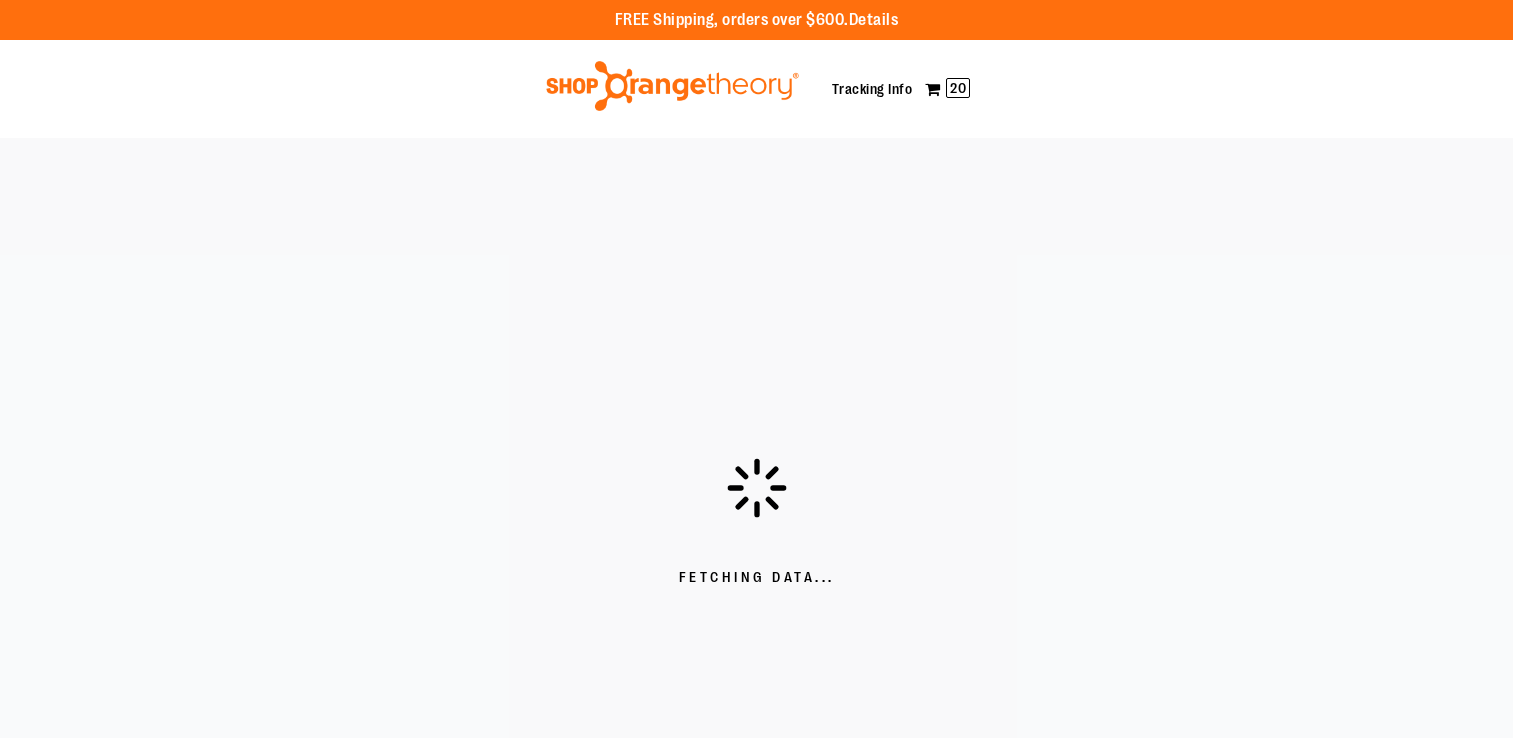 scroll, scrollTop: 0, scrollLeft: 0, axis: both 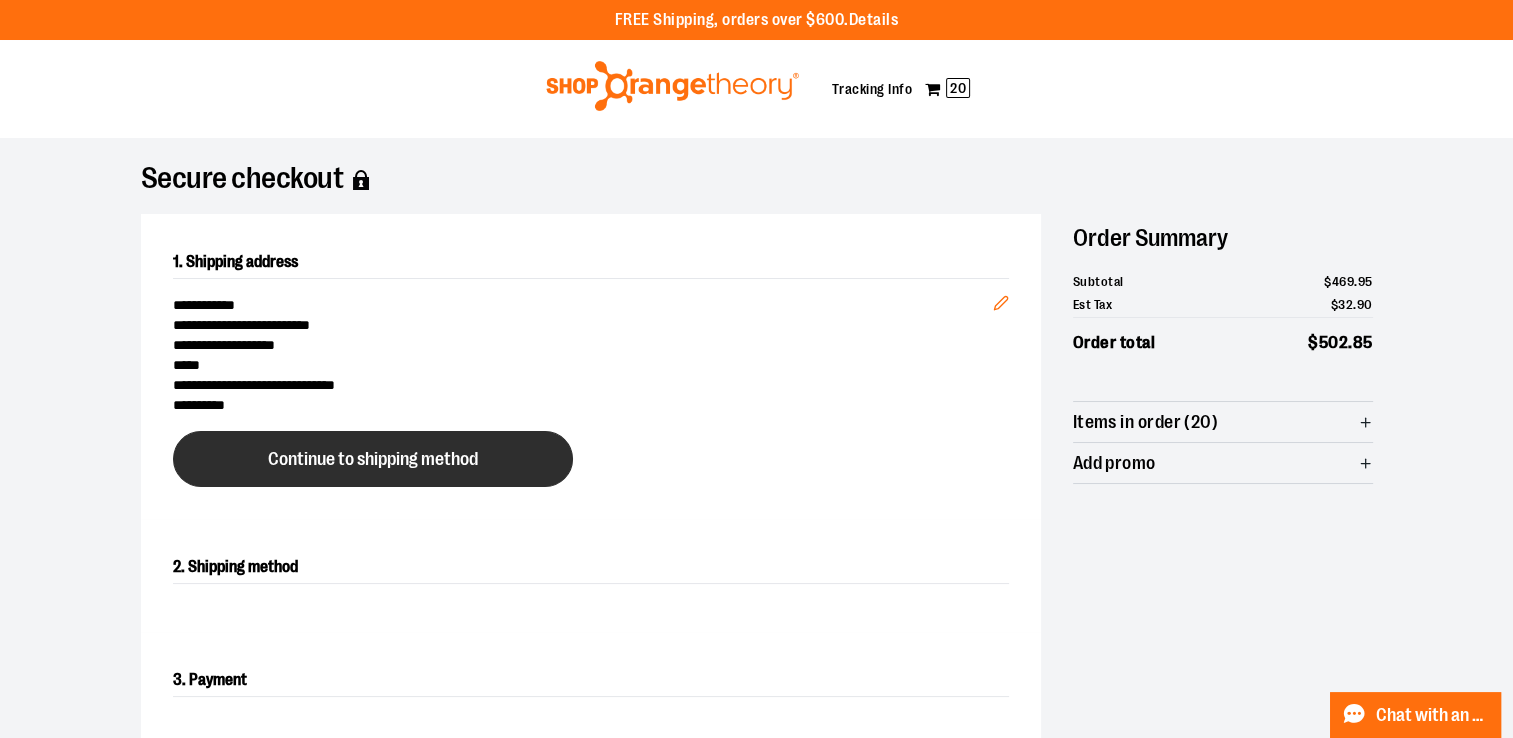 click on "Continue to shipping method" at bounding box center [373, 459] 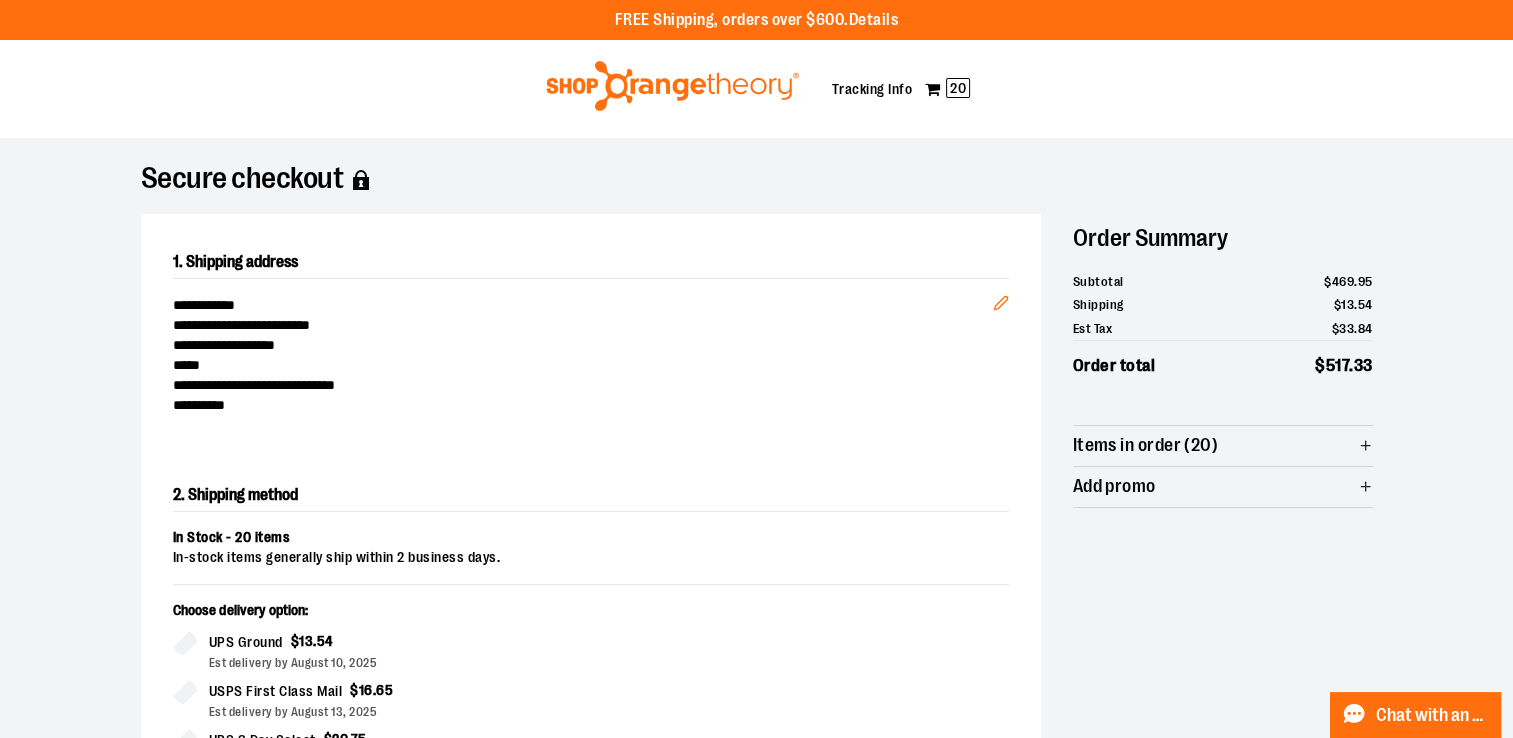 scroll, scrollTop: 361, scrollLeft: 0, axis: vertical 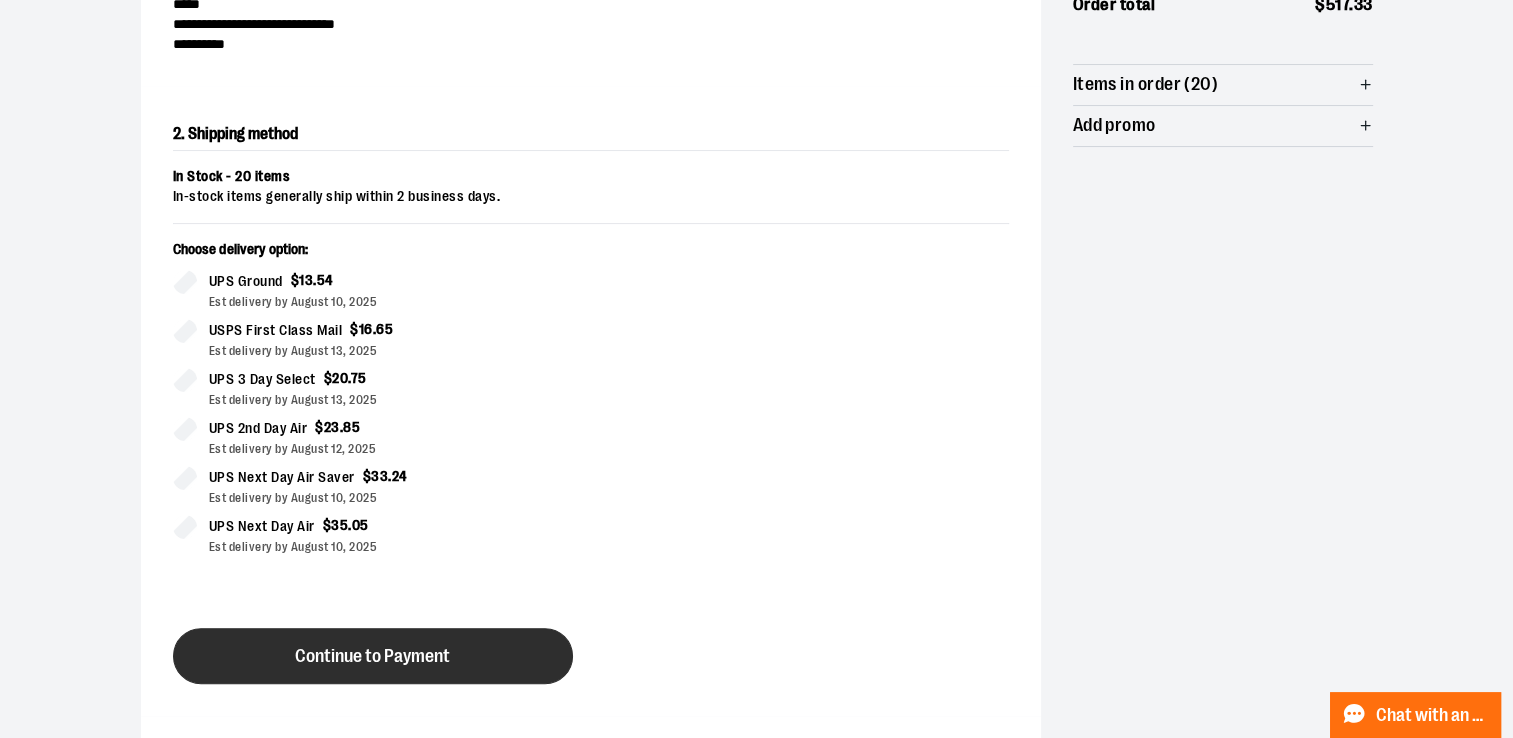 click on "Continue to Payment" at bounding box center (372, 656) 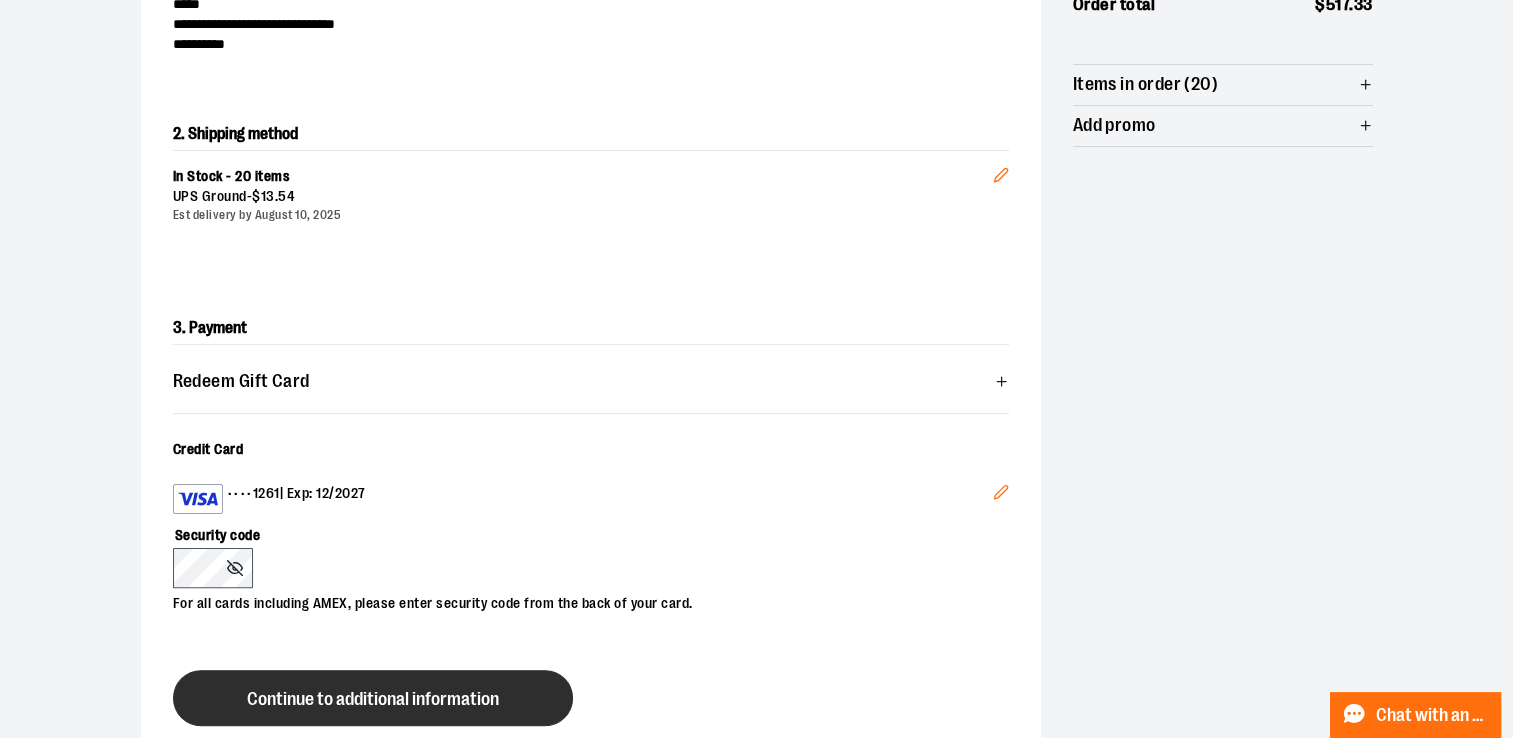 click on "Continue to additional information" at bounding box center (373, 699) 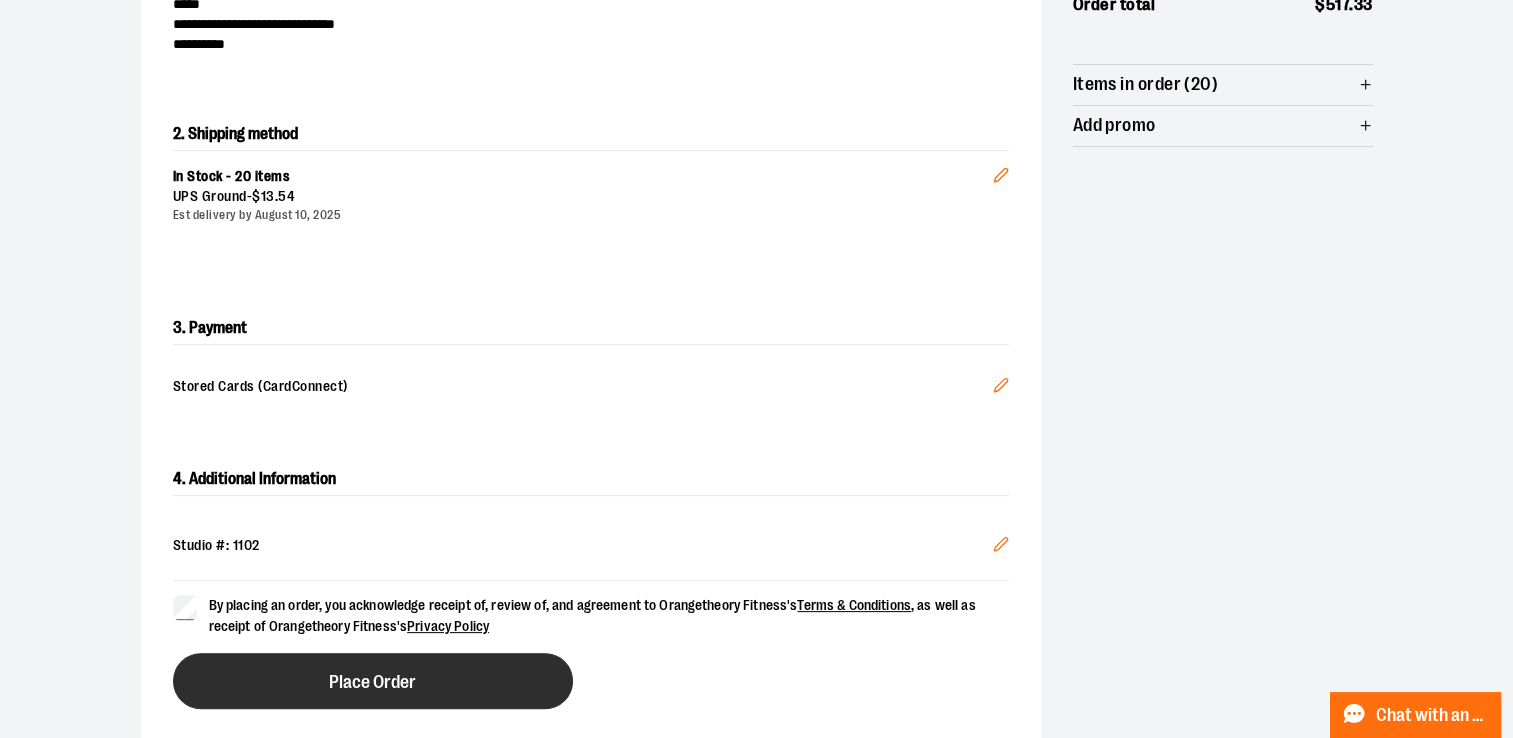 click on "Place Order" at bounding box center (372, 682) 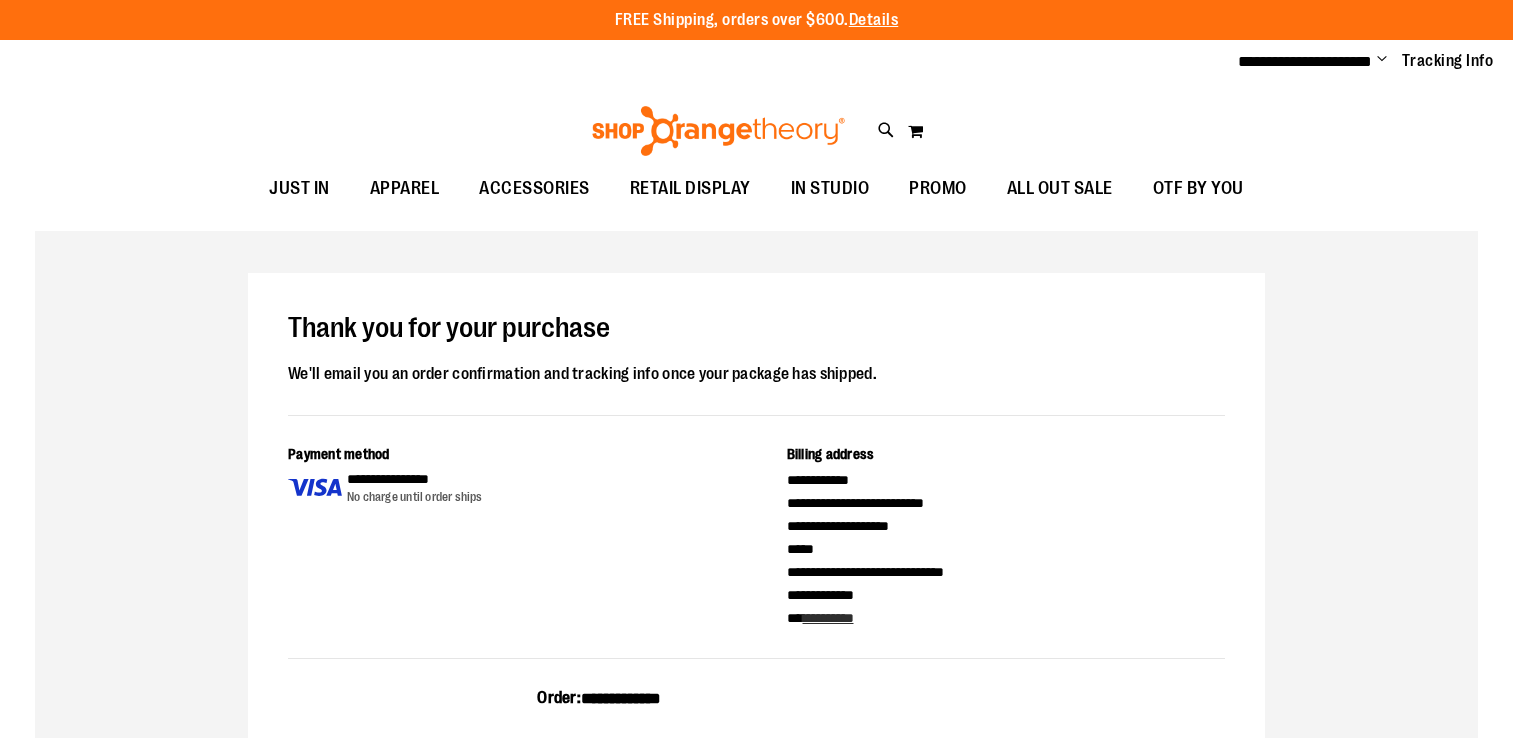 scroll, scrollTop: 0, scrollLeft: 0, axis: both 